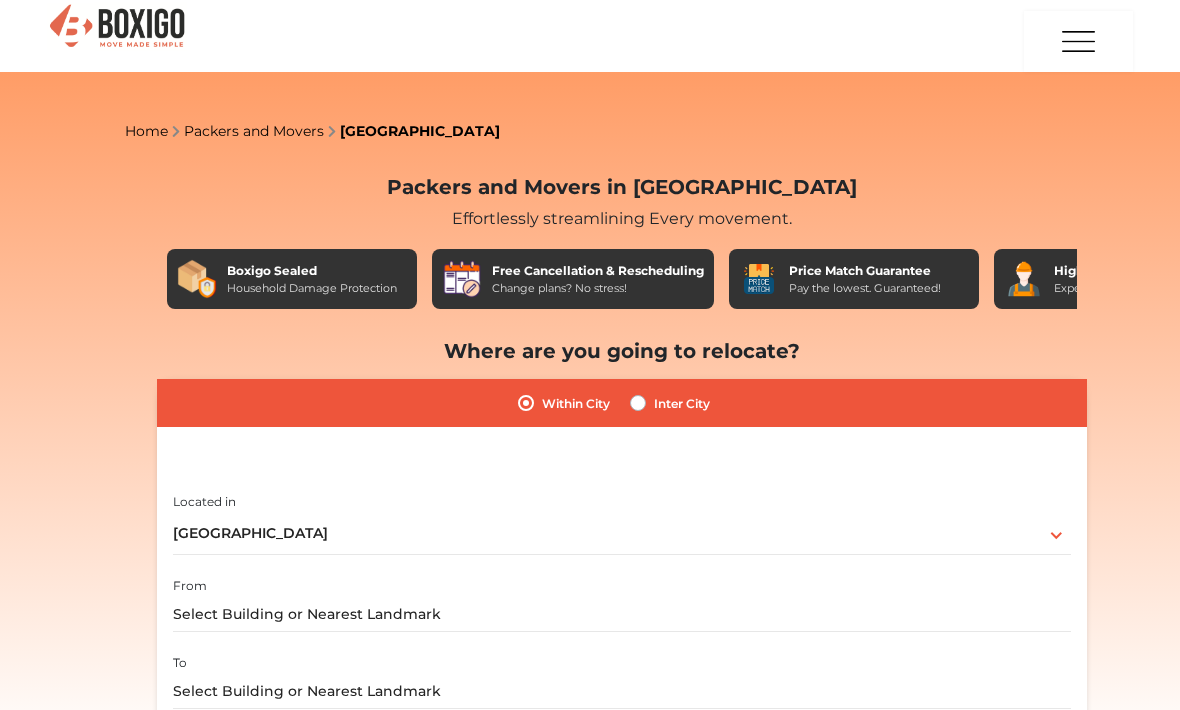 scroll, scrollTop: 0, scrollLeft: 0, axis: both 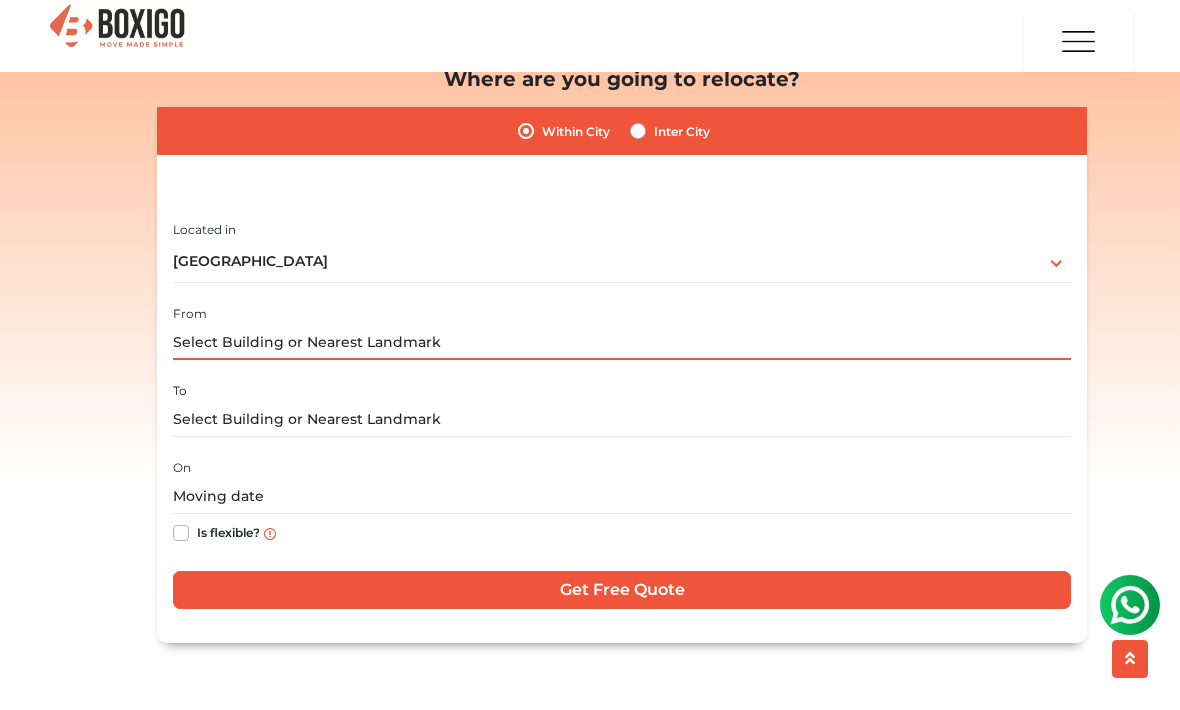 click at bounding box center [622, 342] 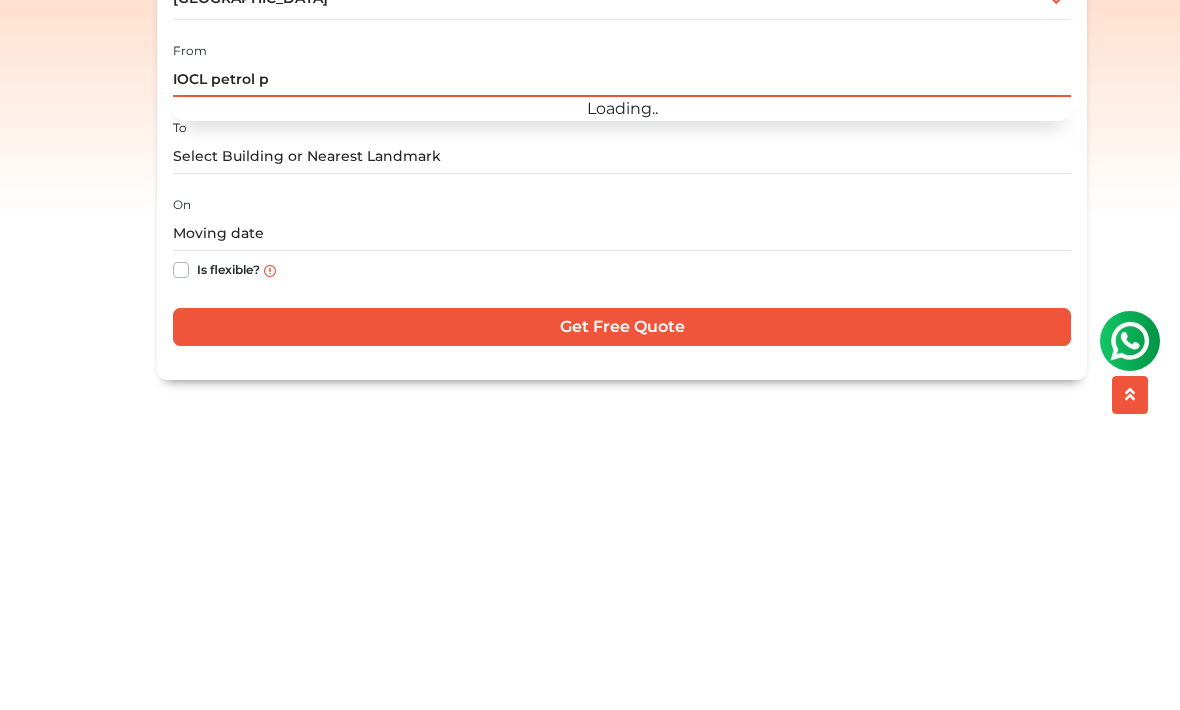 type on "IOCL petrol" 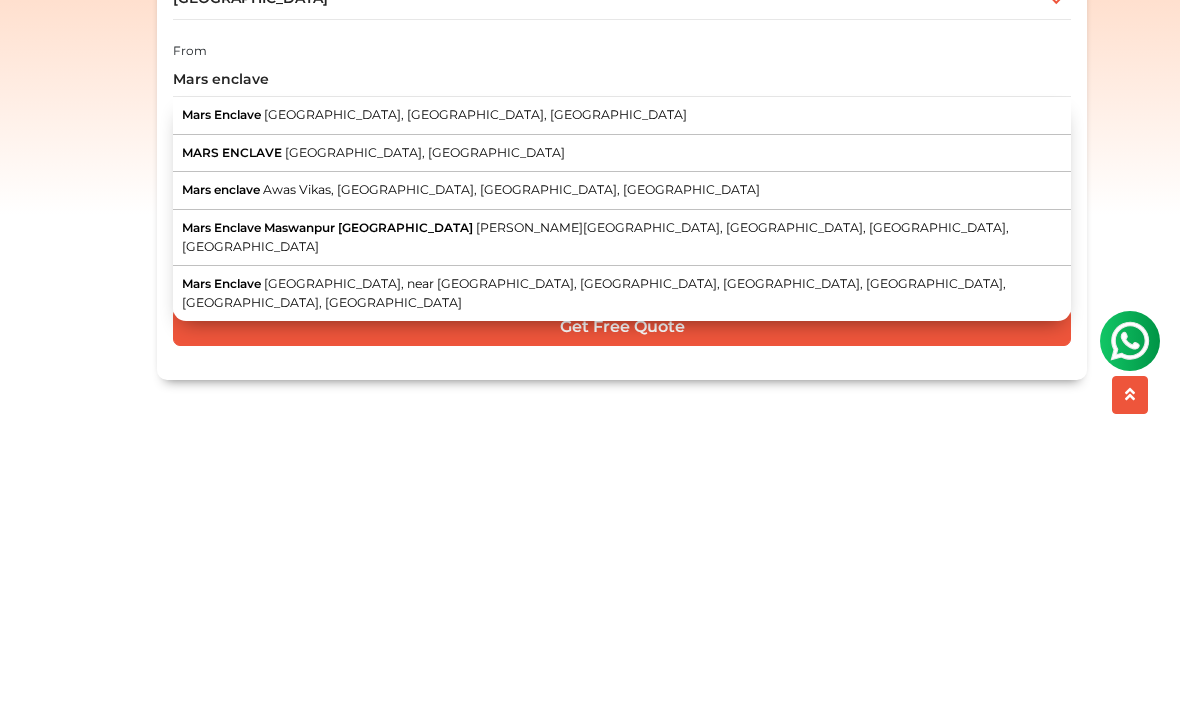 click on "[GEOGRAPHIC_DATA], [GEOGRAPHIC_DATA], [GEOGRAPHIC_DATA]" at bounding box center (475, 378) 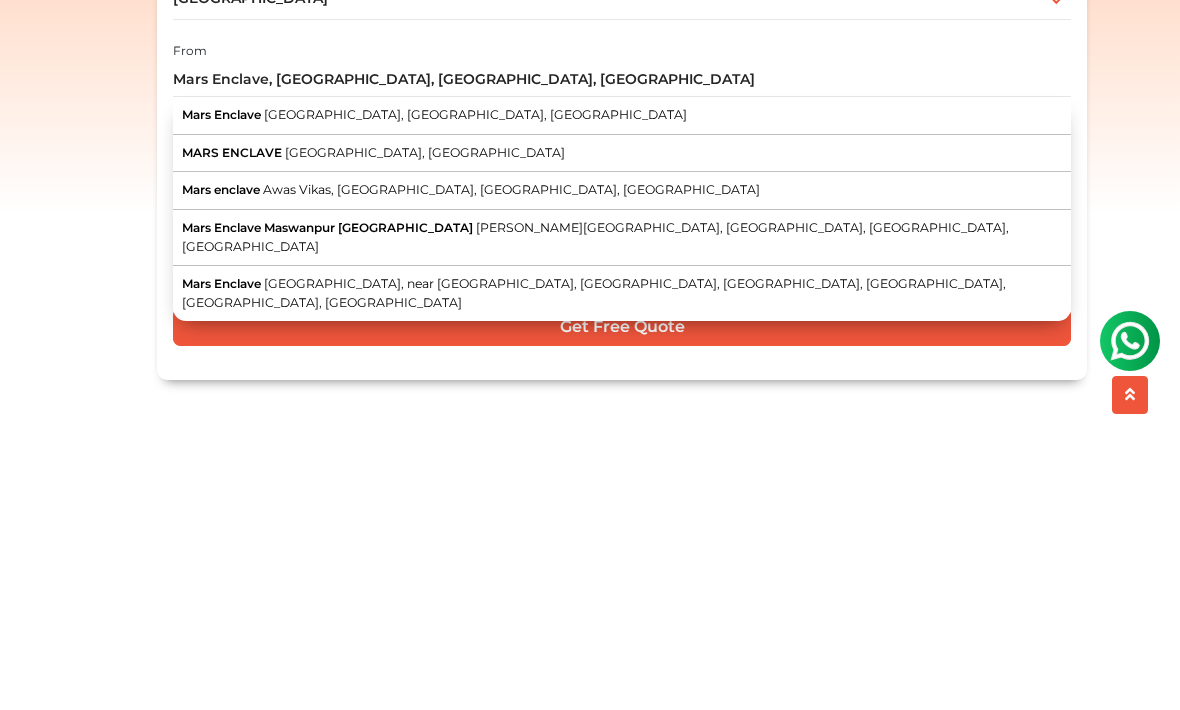 scroll, scrollTop: 536, scrollLeft: 0, axis: vertical 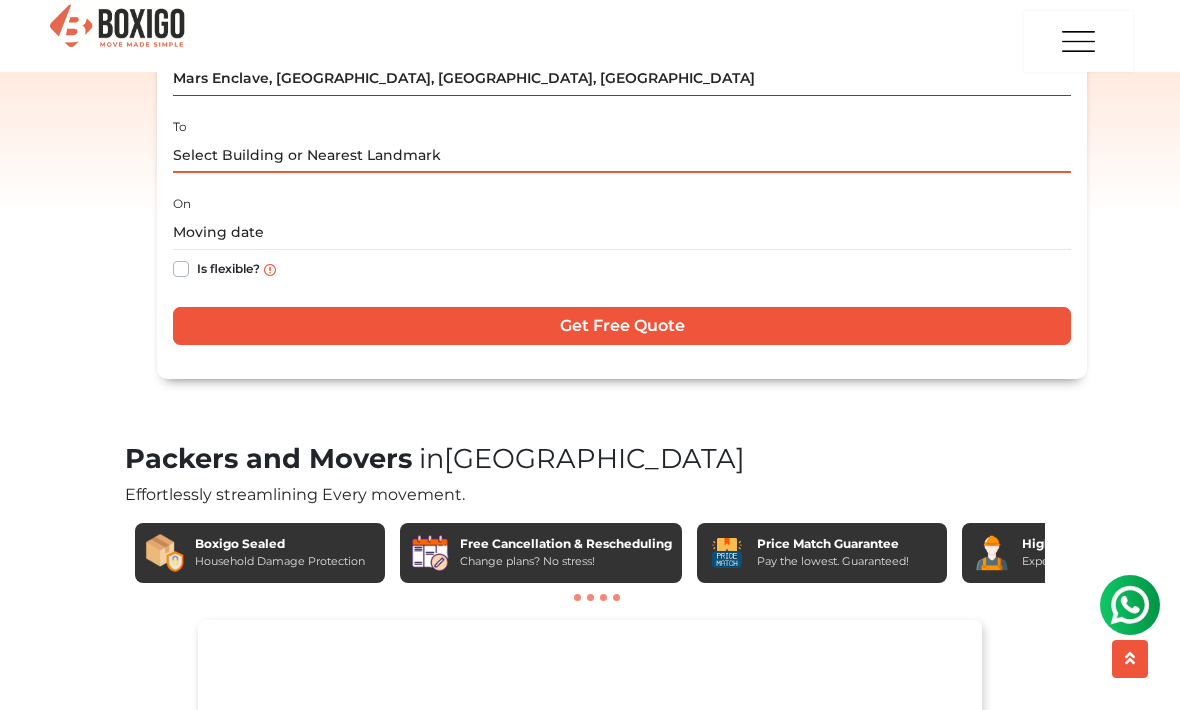click at bounding box center (622, 155) 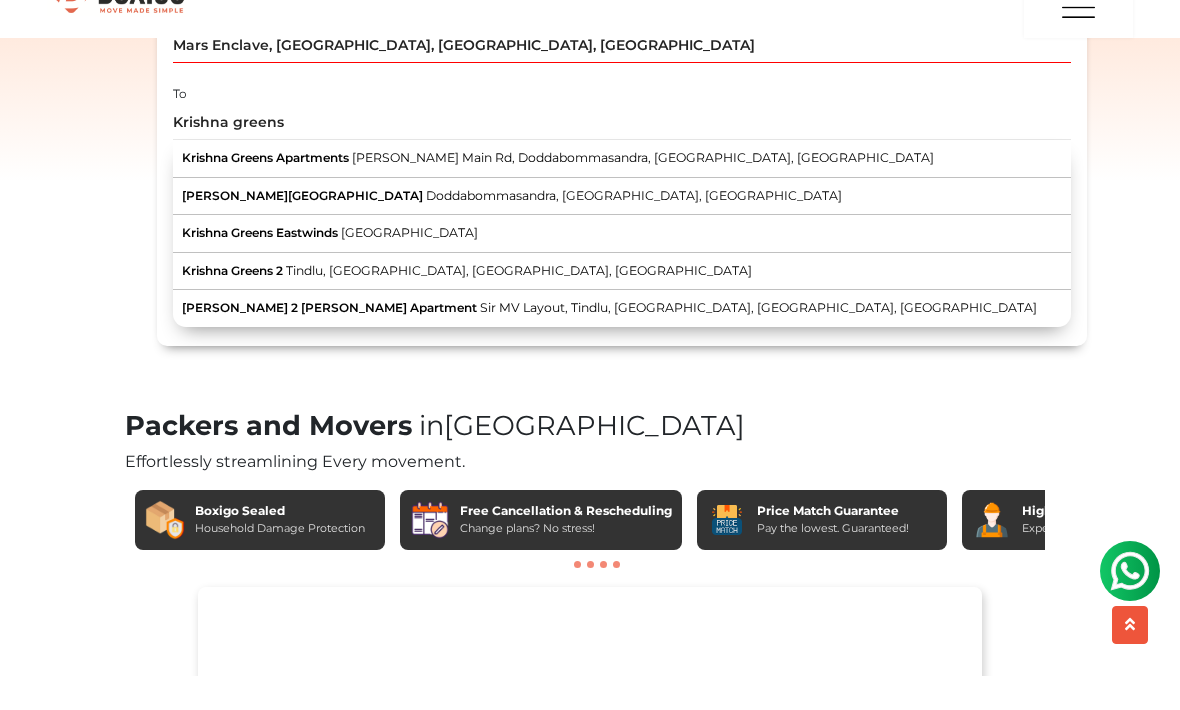 click on "[PERSON_NAME][GEOGRAPHIC_DATA]" at bounding box center [302, 229] 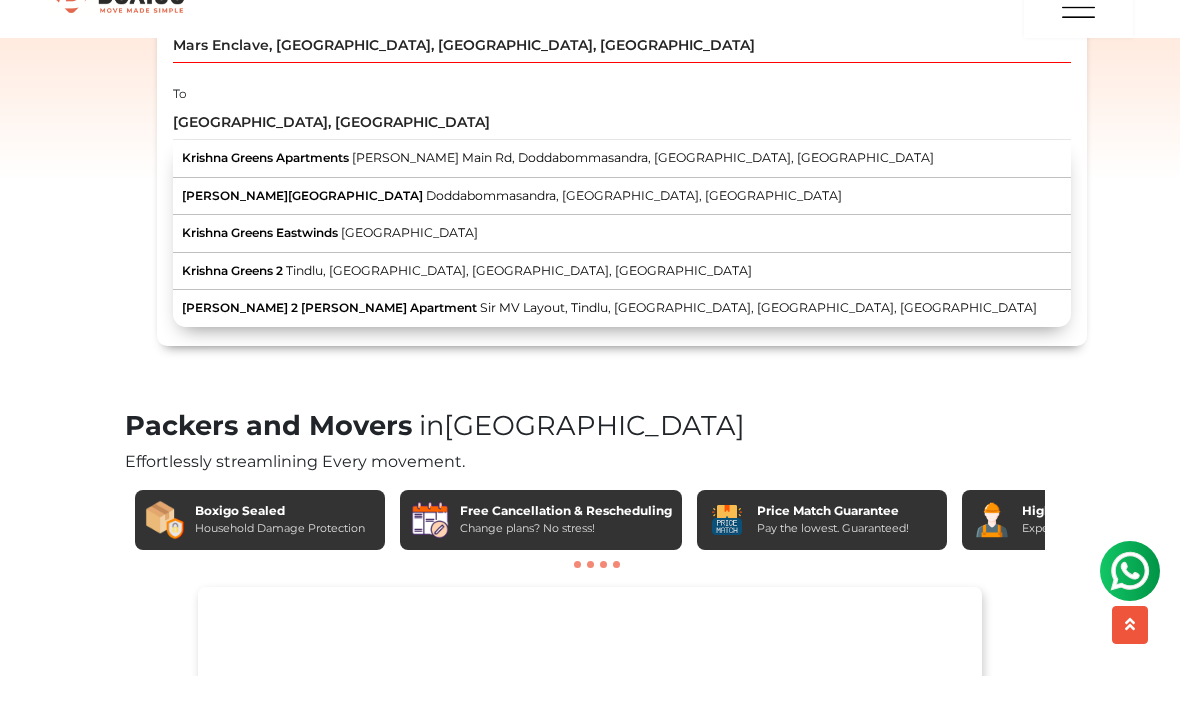 scroll, scrollTop: 570, scrollLeft: 0, axis: vertical 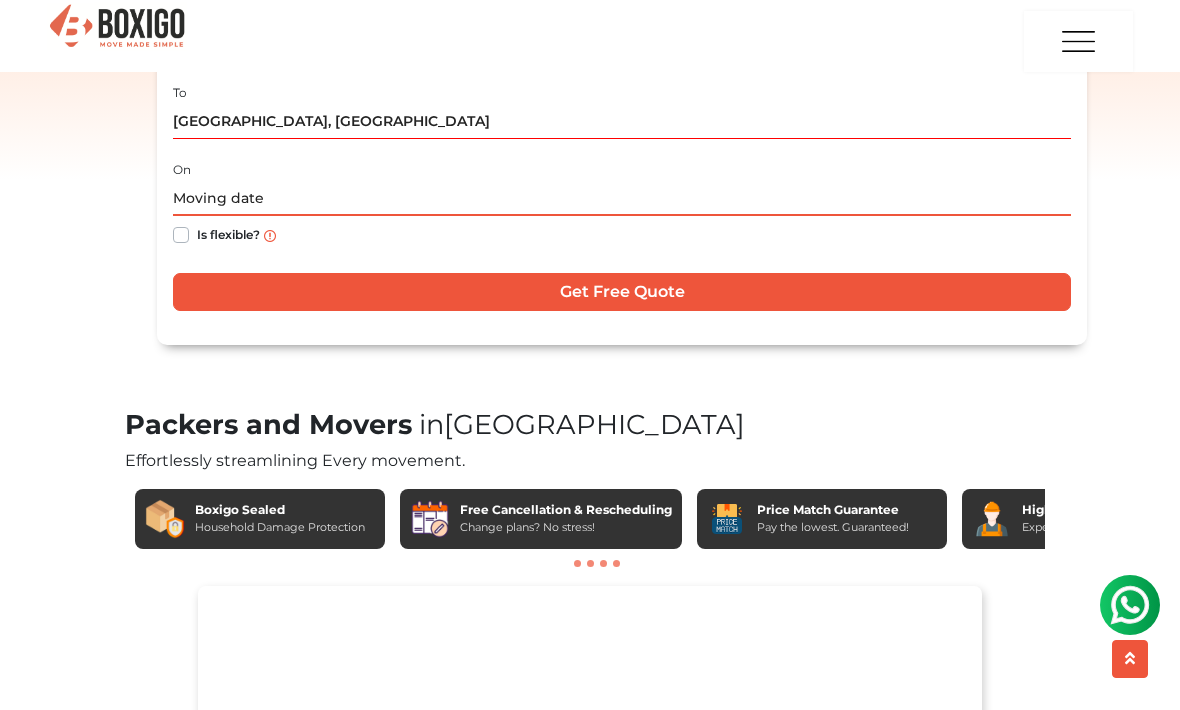 click at bounding box center [622, 198] 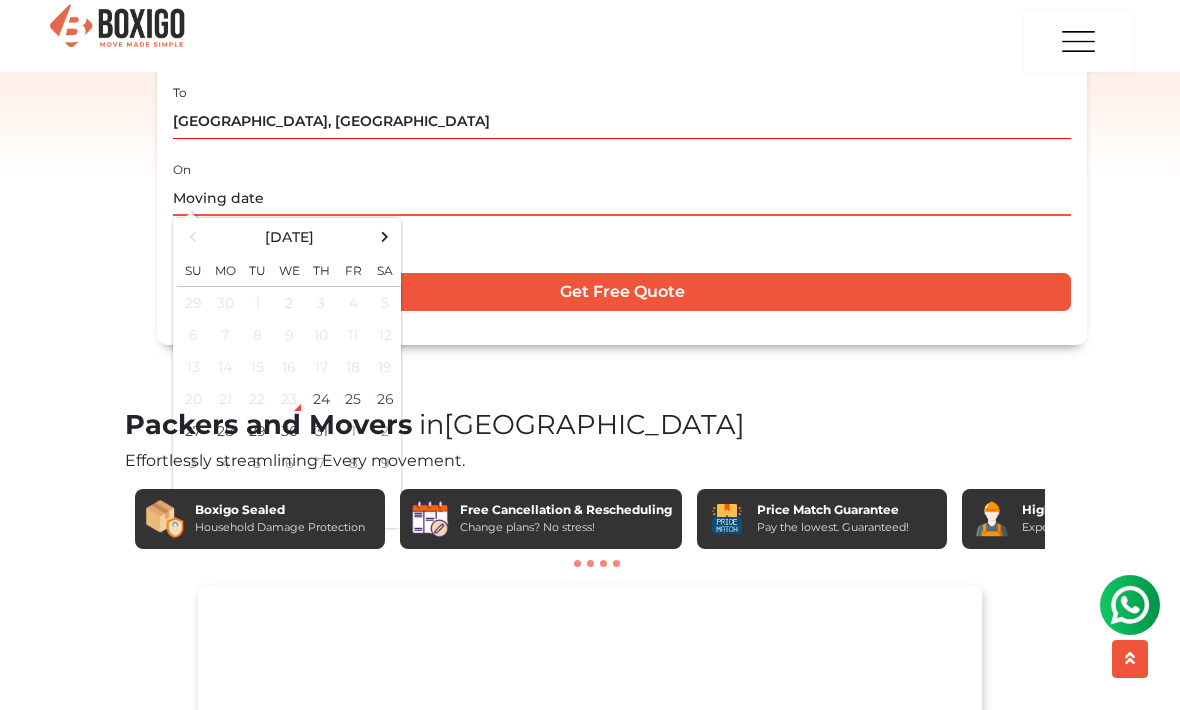 scroll, scrollTop: 569, scrollLeft: 0, axis: vertical 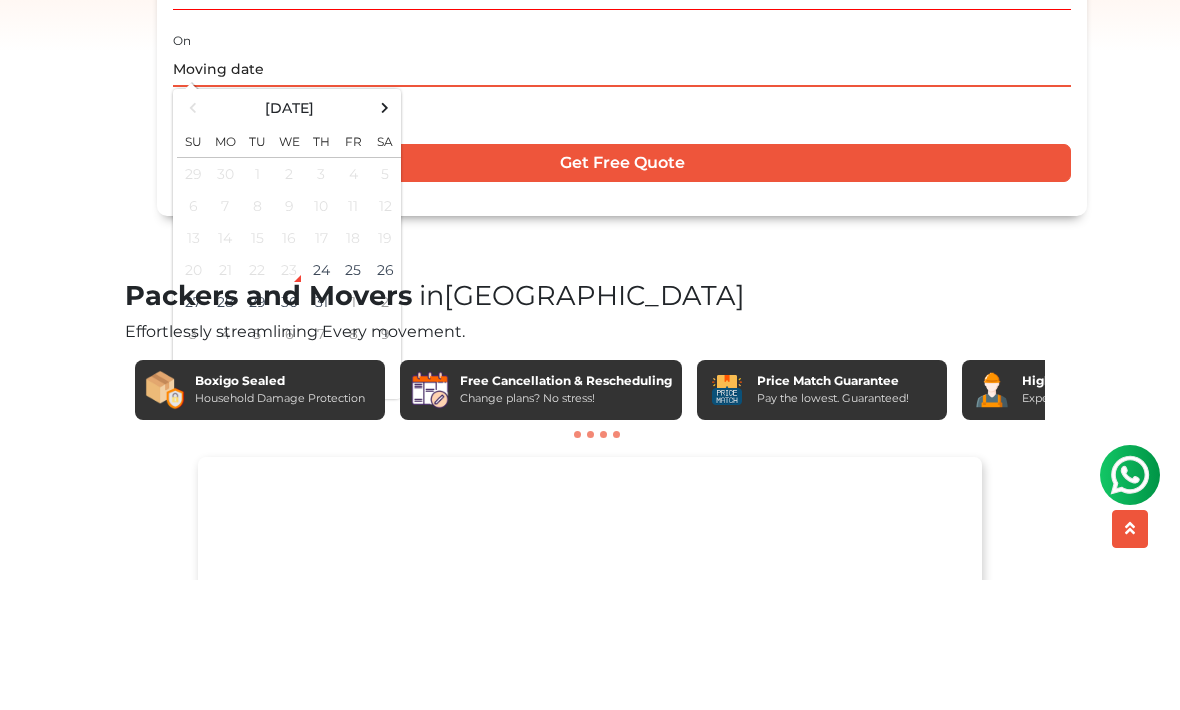 click on "27" at bounding box center [193, 432] 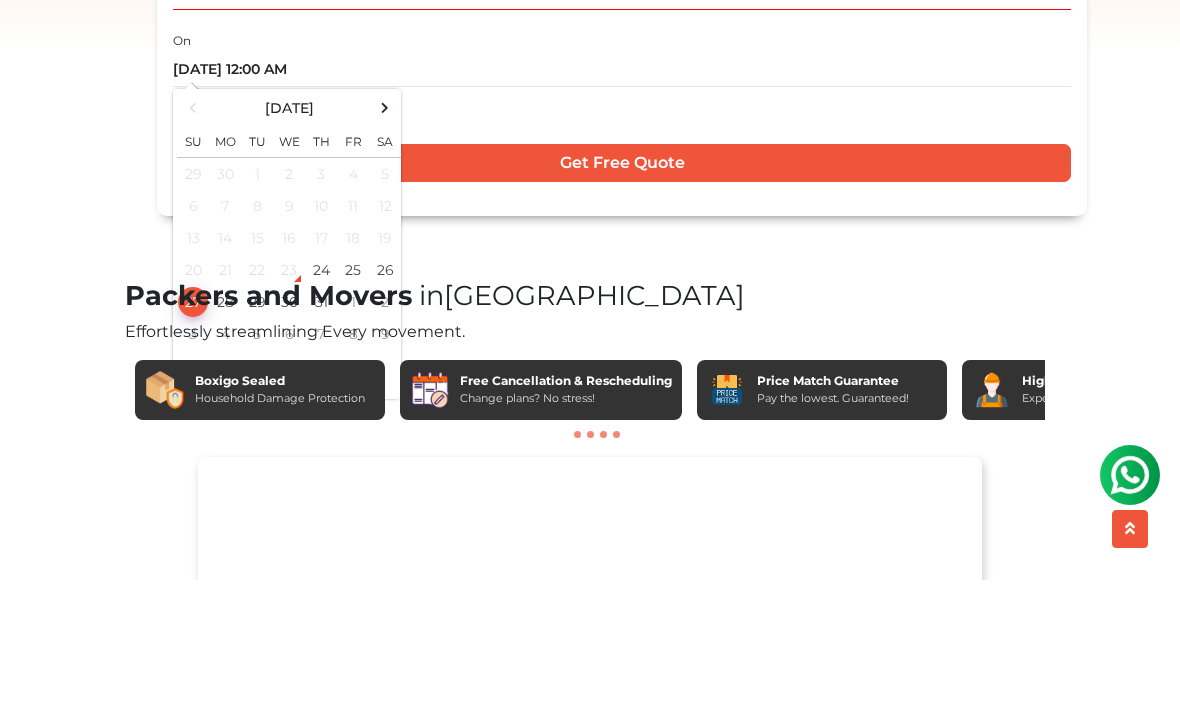 click on "Get Free Quote" at bounding box center [622, 293] 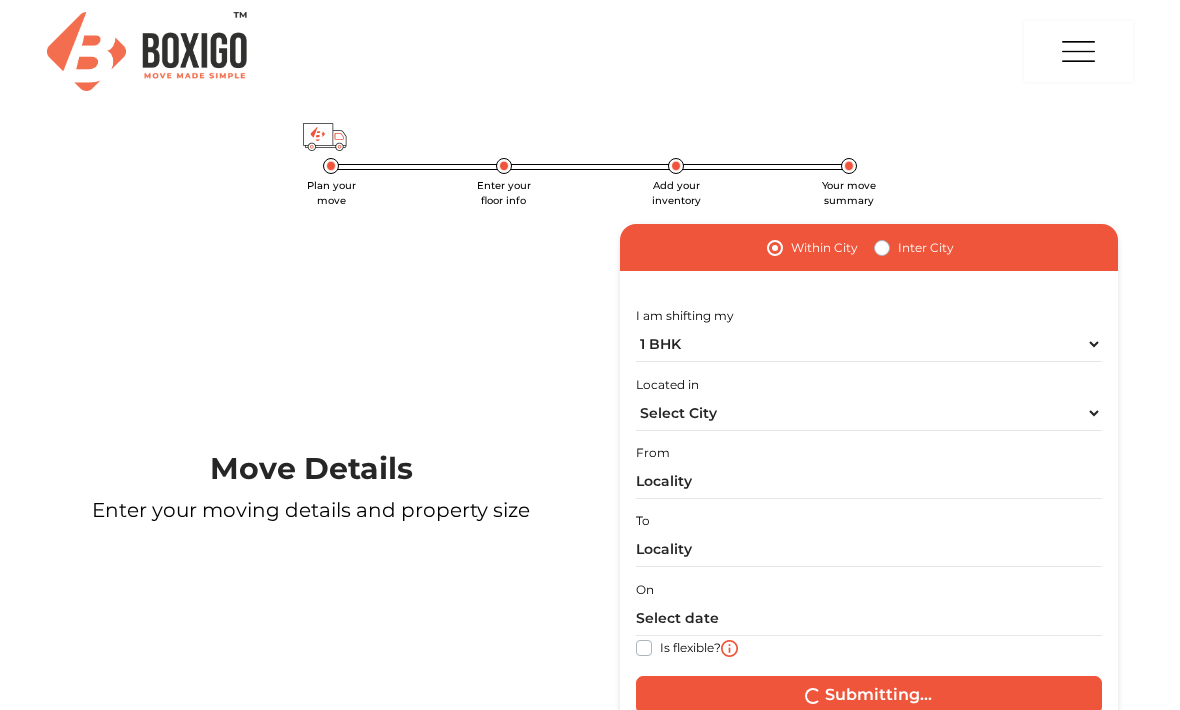 scroll, scrollTop: 0, scrollLeft: 0, axis: both 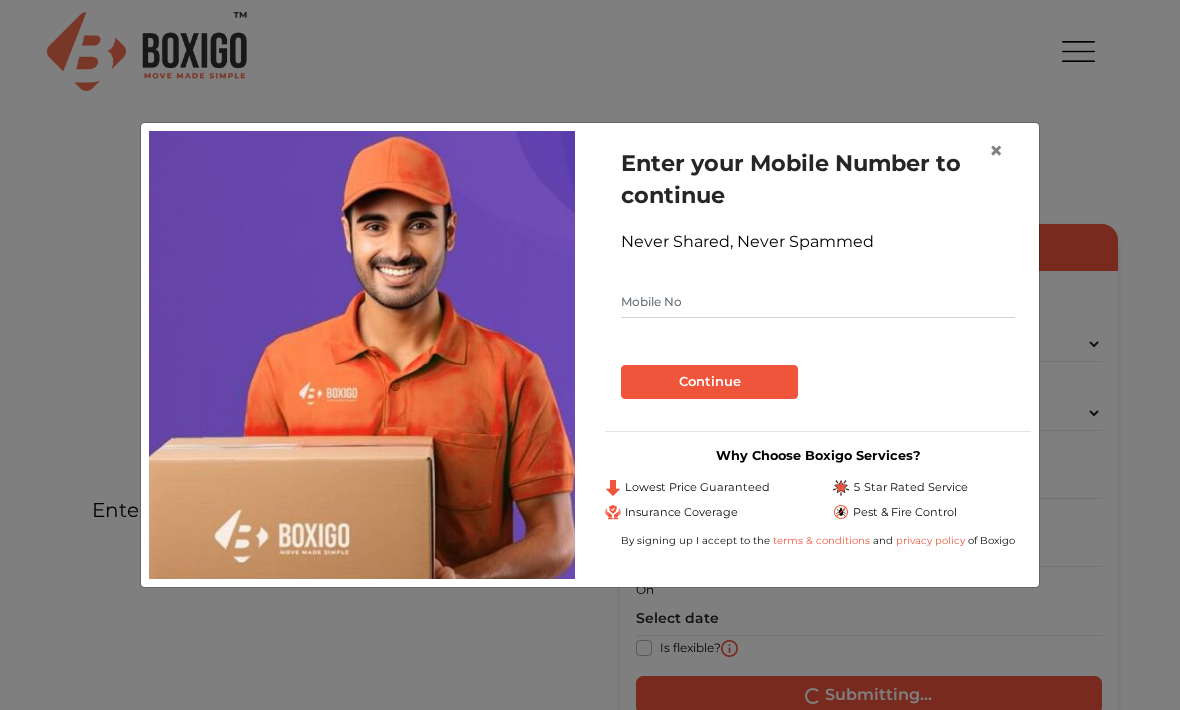 click at bounding box center (818, 302) 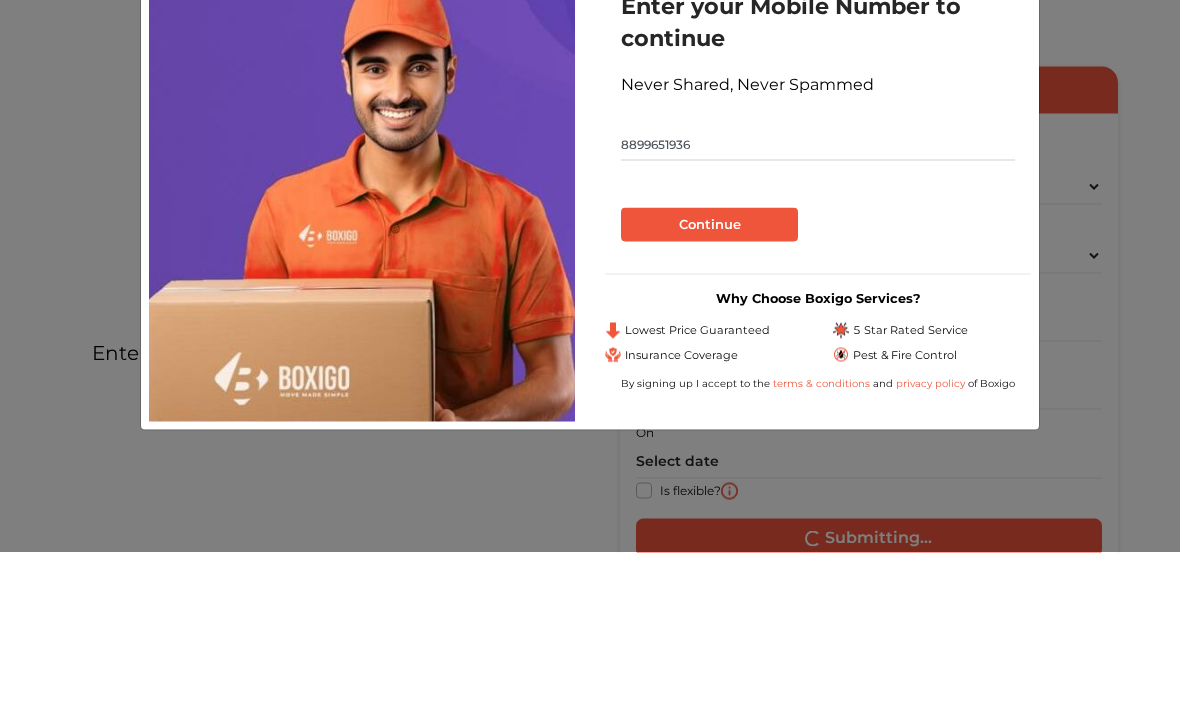 type on "8899651936" 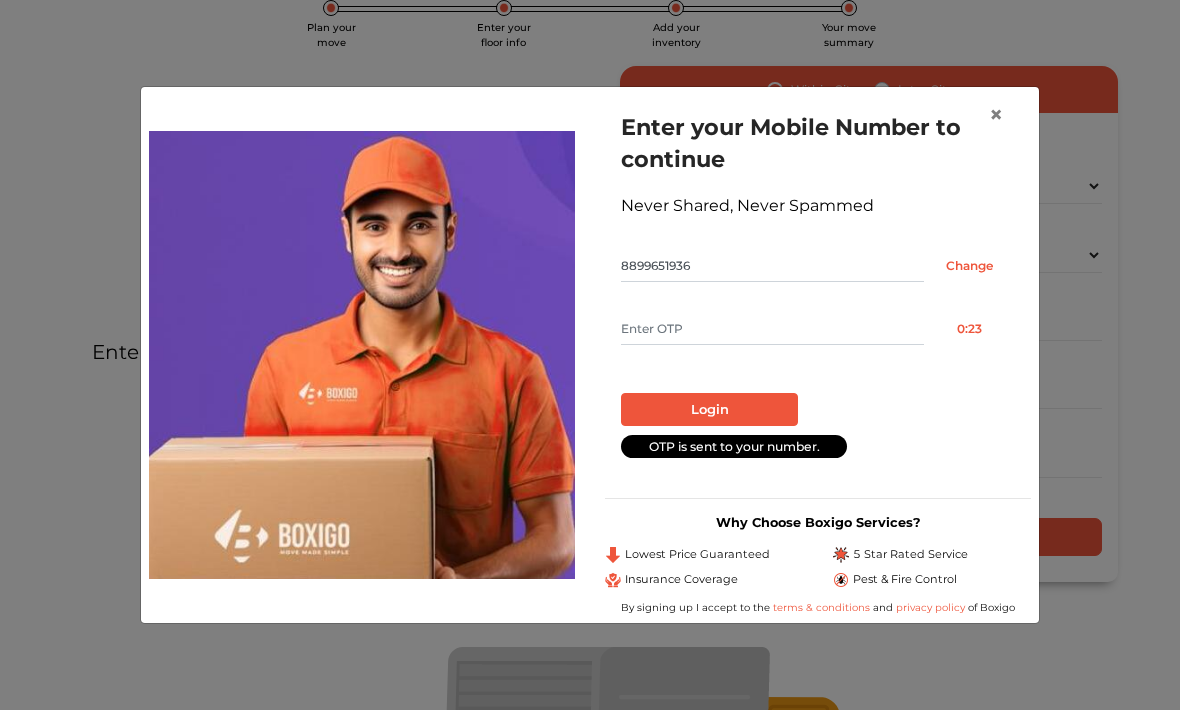 click at bounding box center (772, 329) 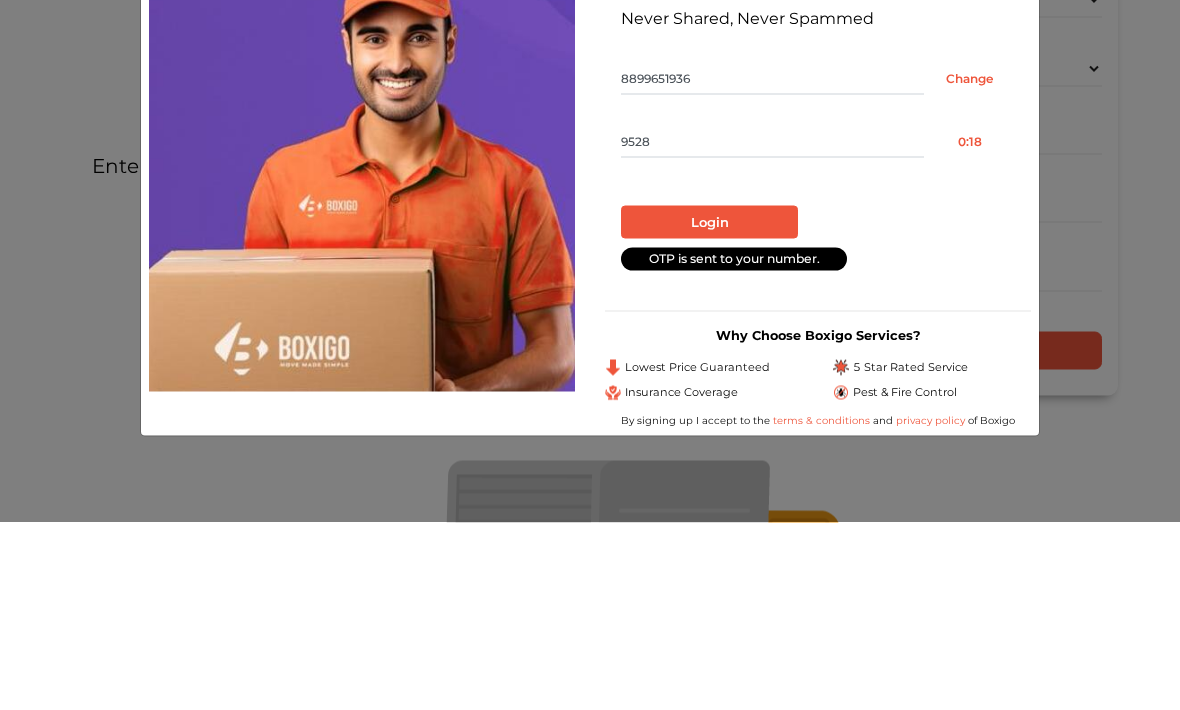 type on "9528" 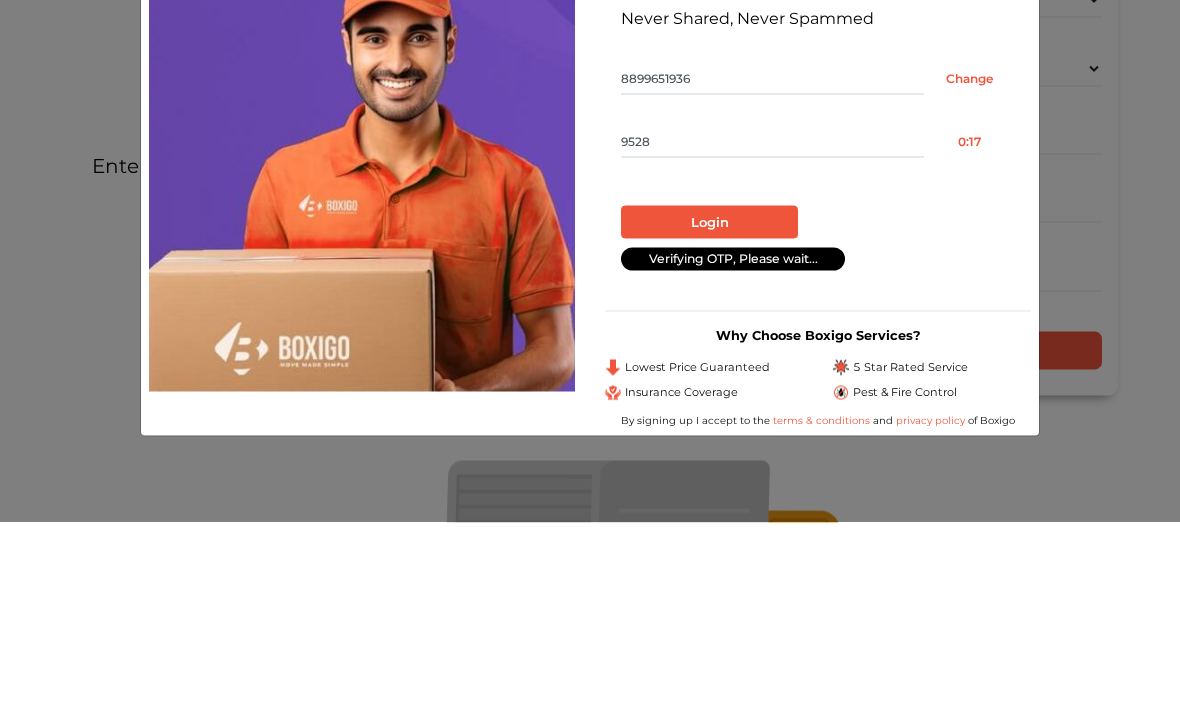 scroll, scrollTop: 345, scrollLeft: 0, axis: vertical 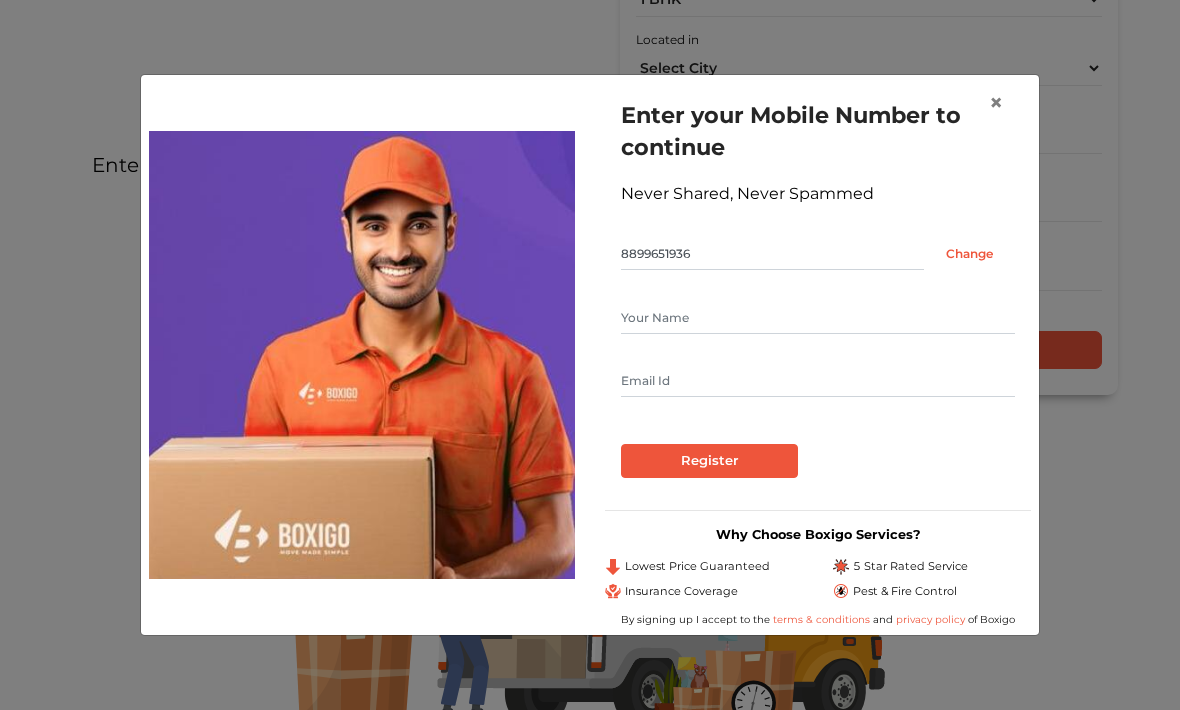 click at bounding box center [818, 318] 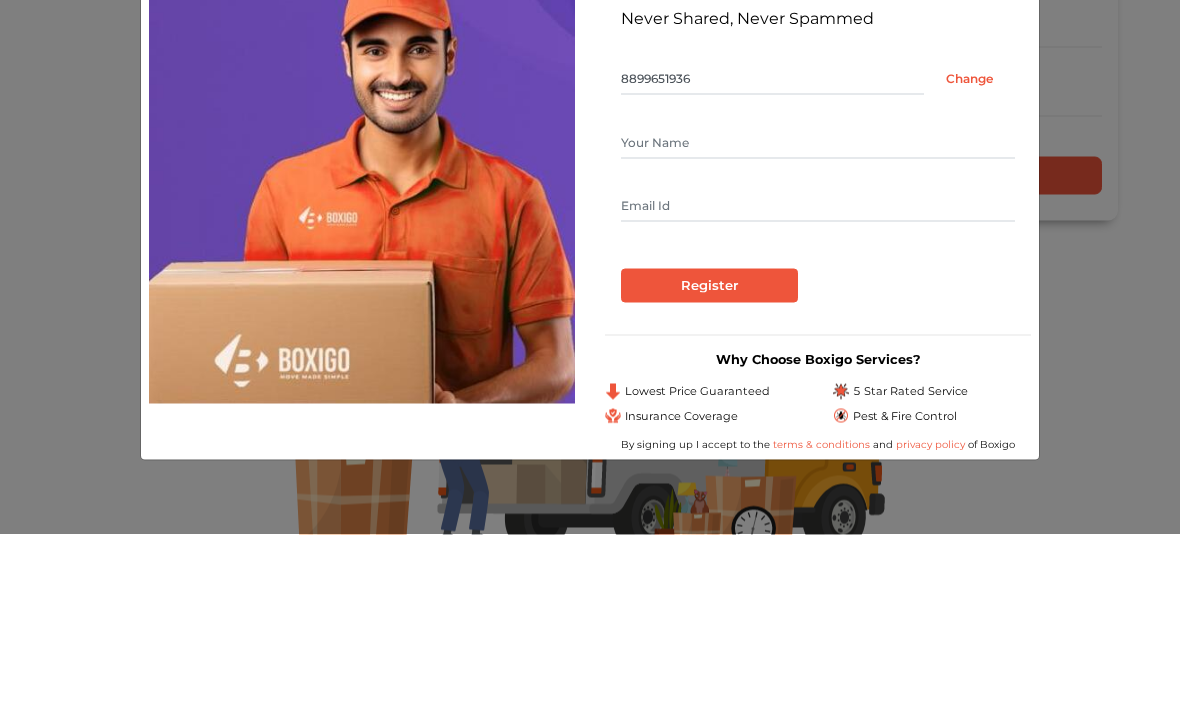 type on "Raja Banshi" 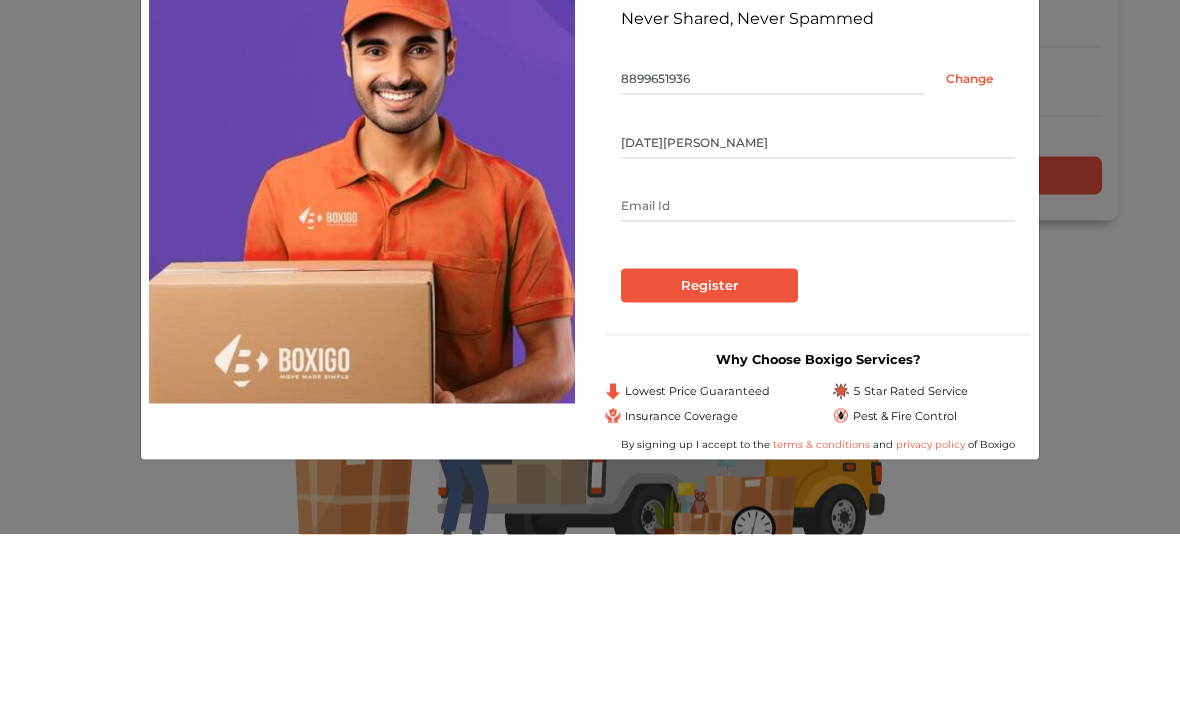 type on "I" 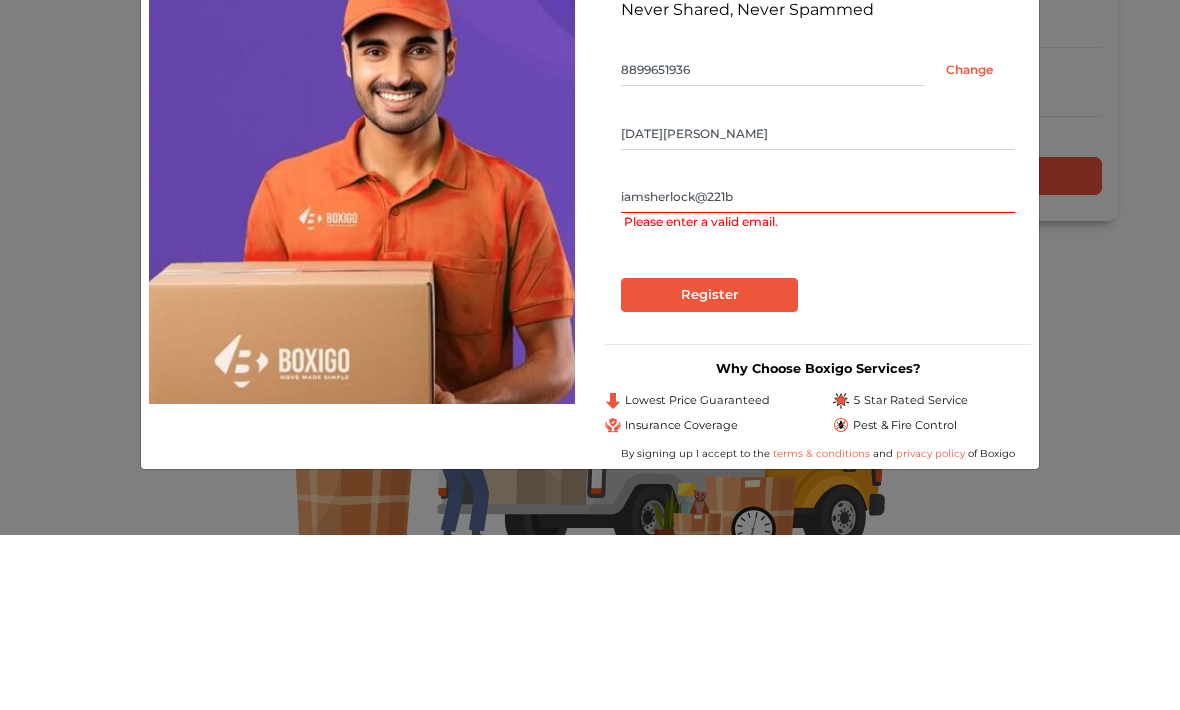 click on "iamsherlock@221b" at bounding box center (818, 372) 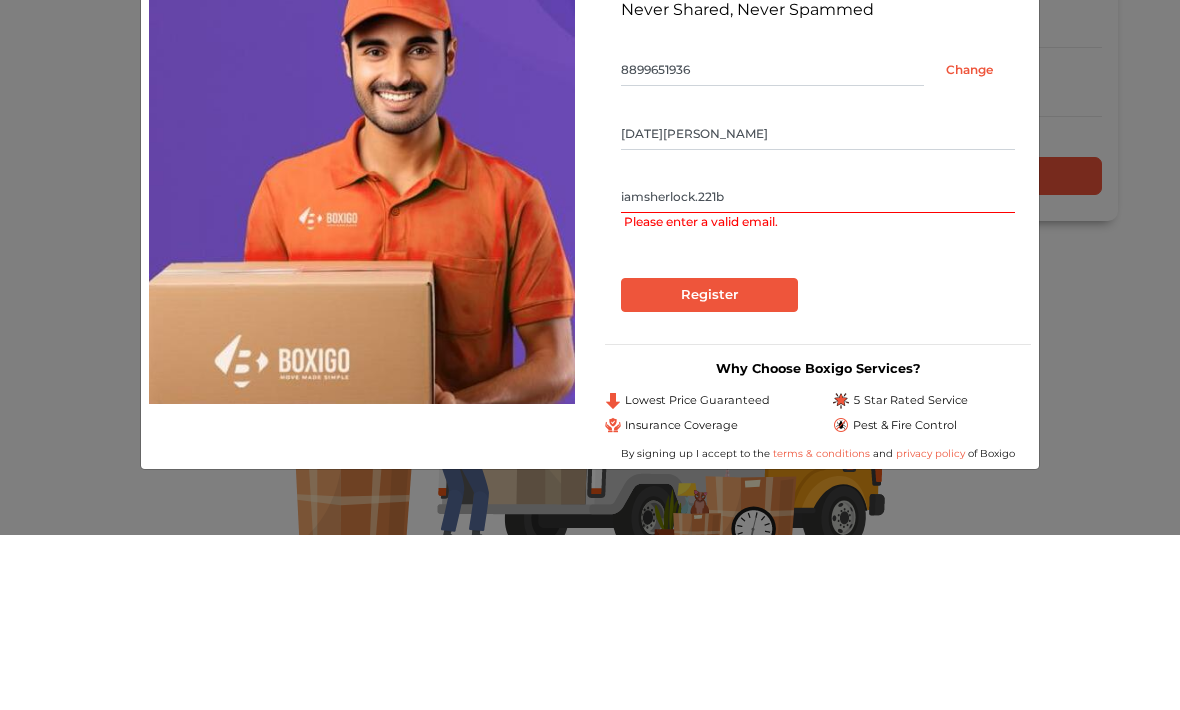 click on "Register" at bounding box center [709, 470] 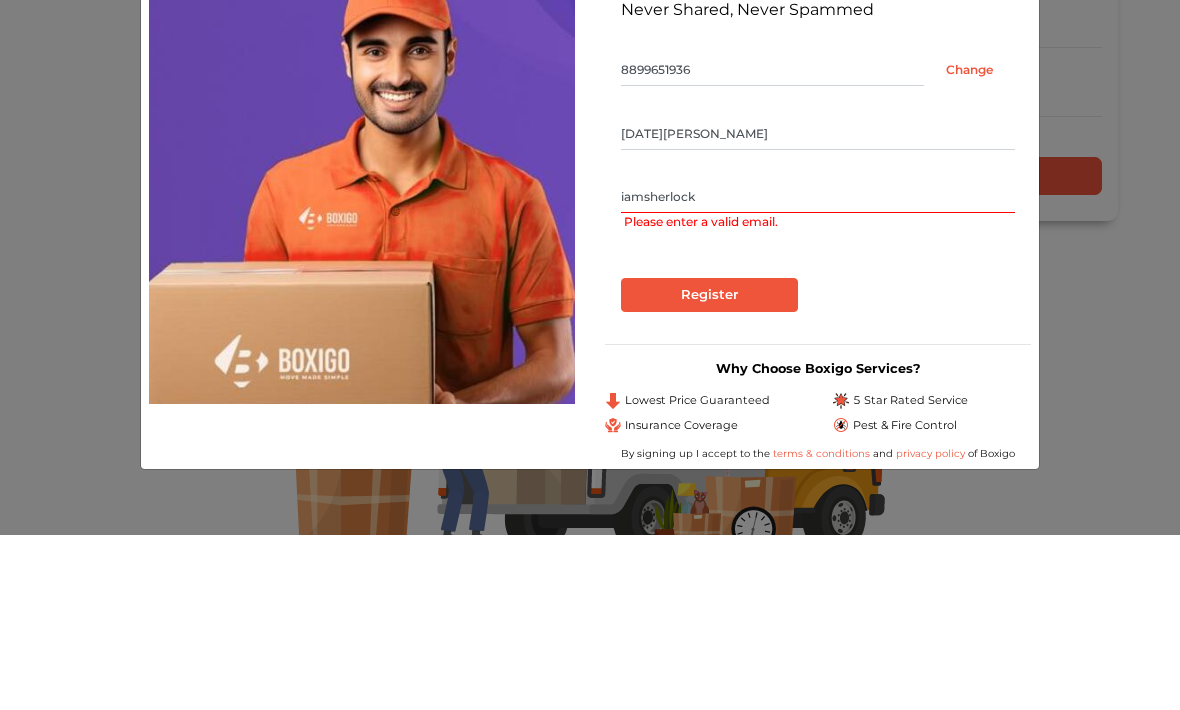 click on "iamsherlock" at bounding box center [818, 372] 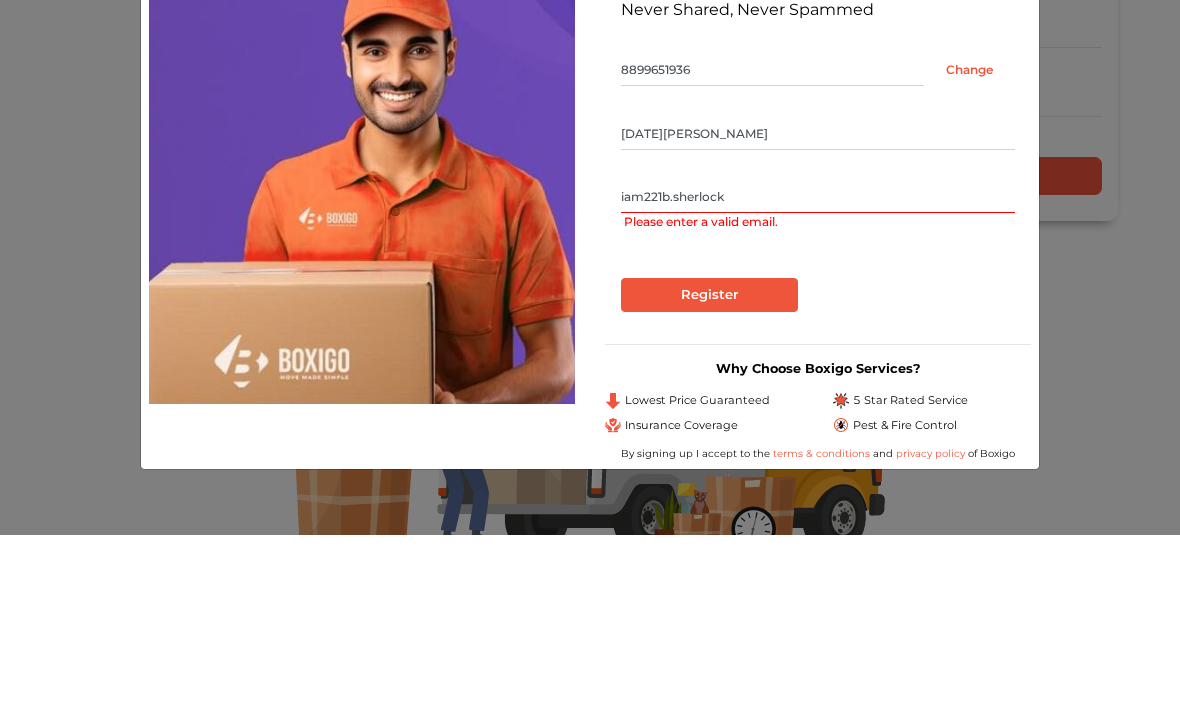 click on "iam221b.sherlock" at bounding box center [818, 372] 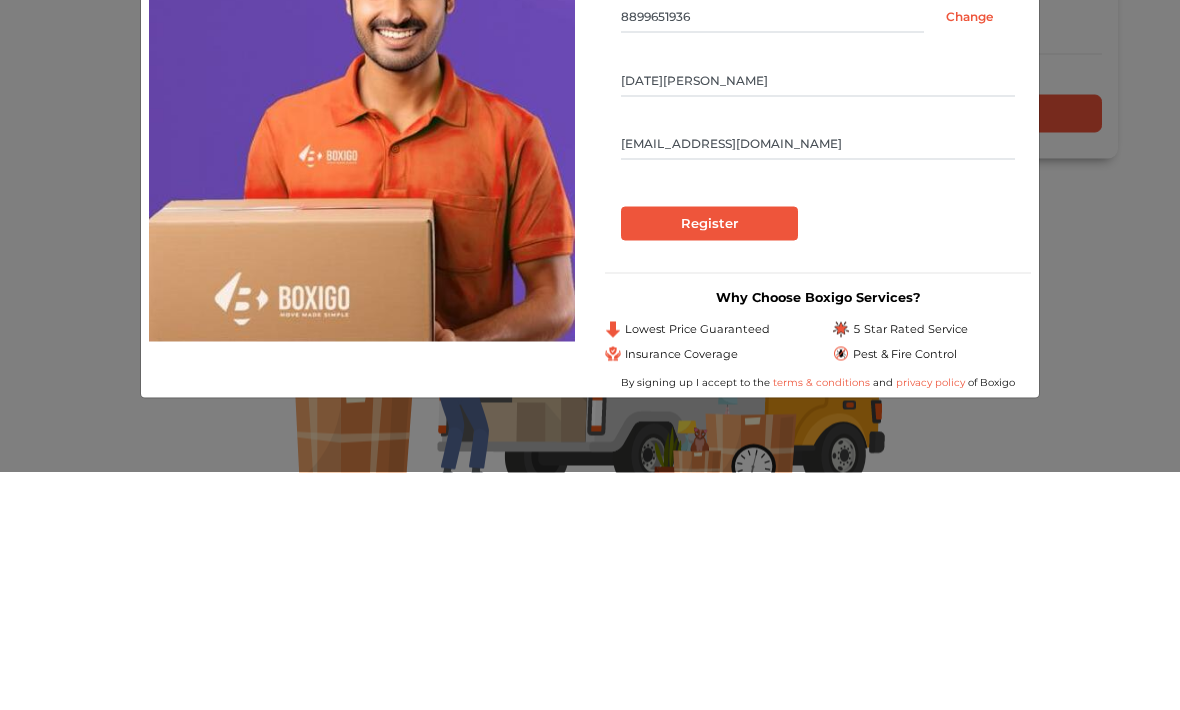 type on "iam221b.sherlock@gmail.com" 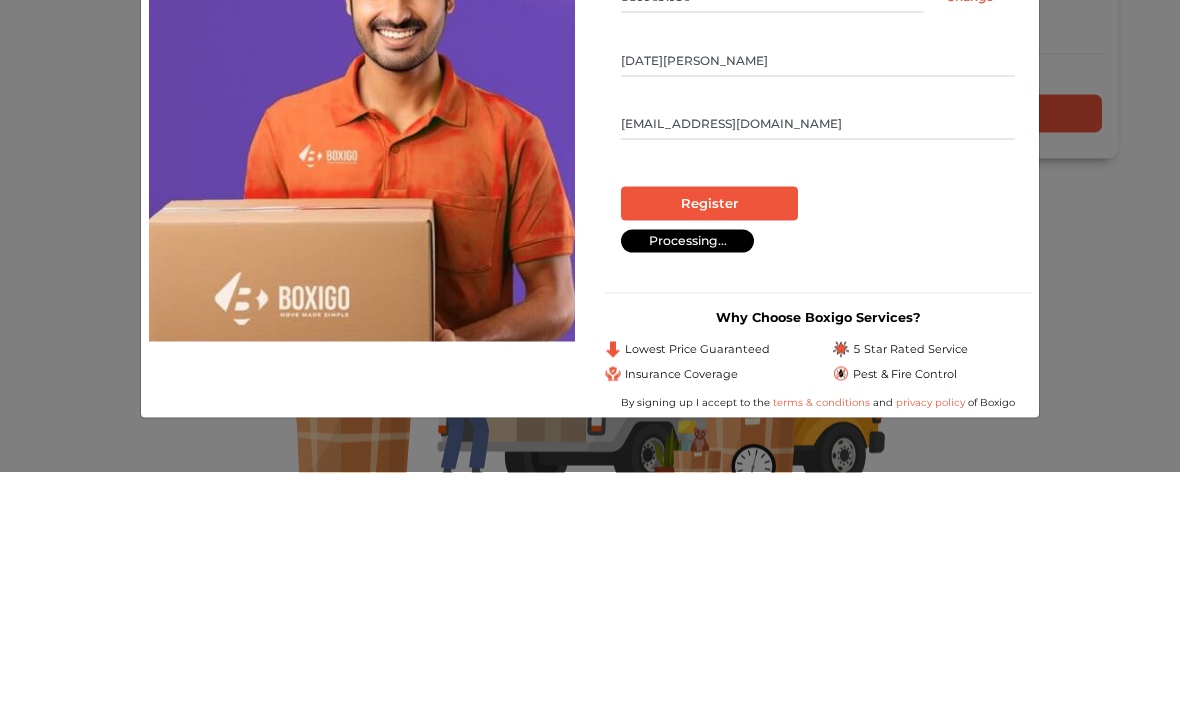 scroll, scrollTop: 430, scrollLeft: 0, axis: vertical 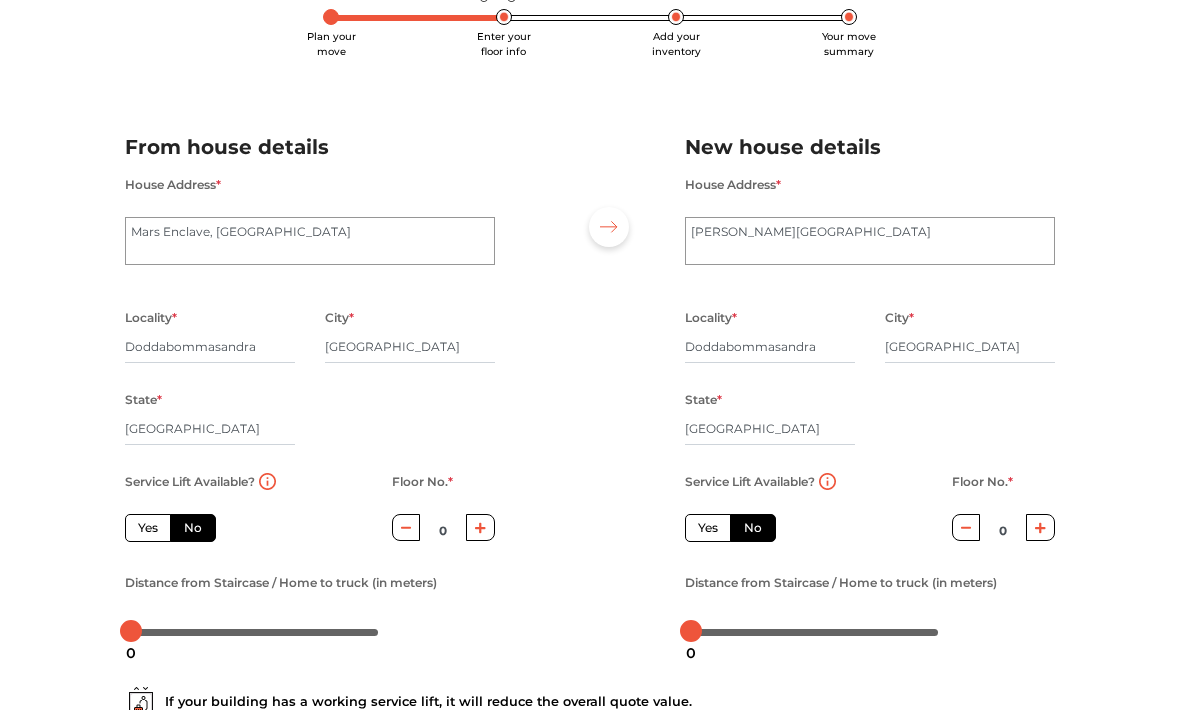 click at bounding box center [480, 527] 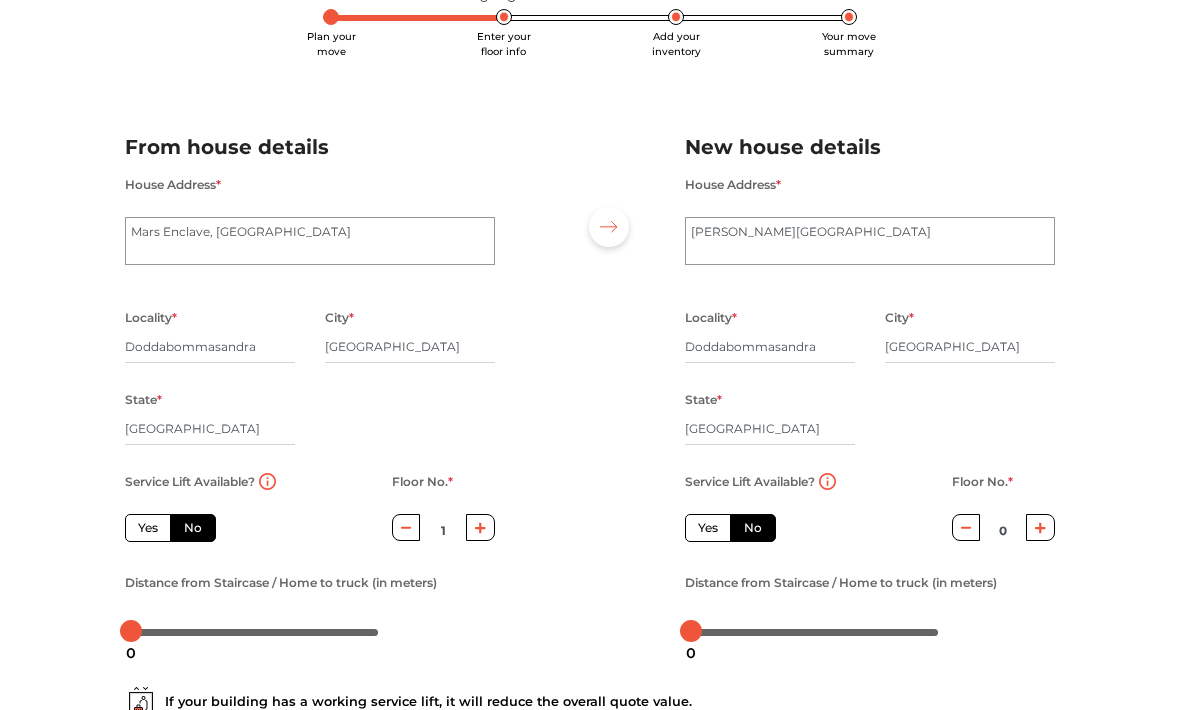 click at bounding box center [480, 527] 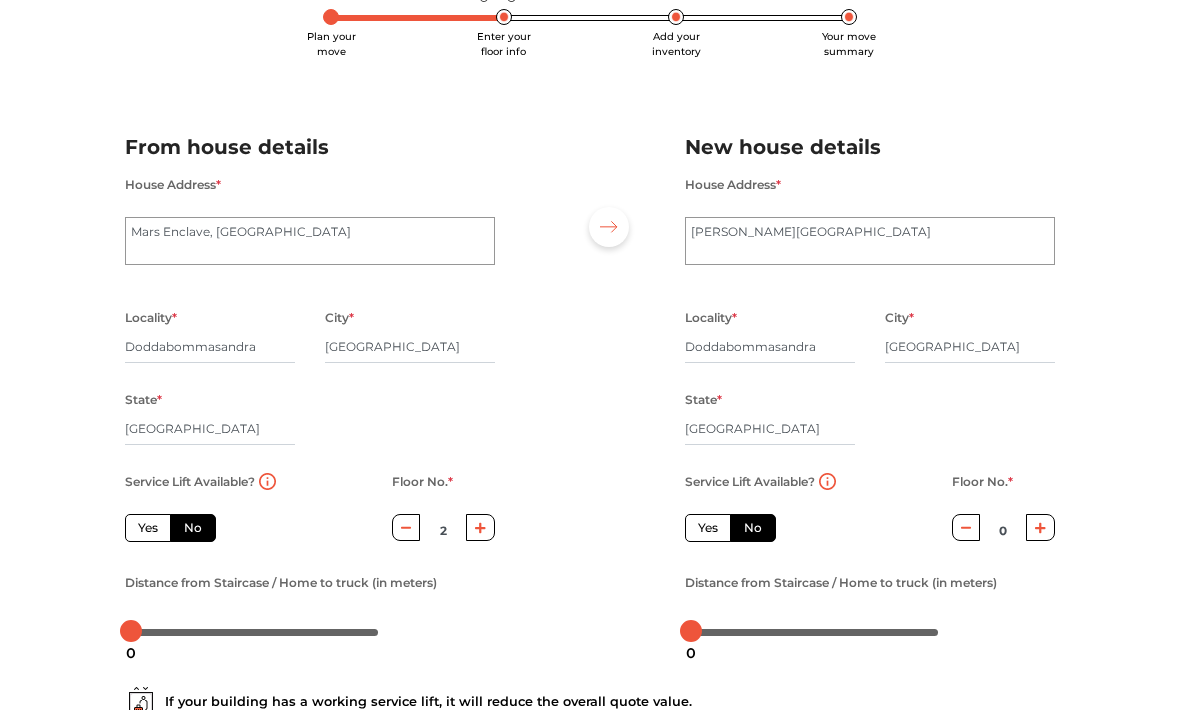 click 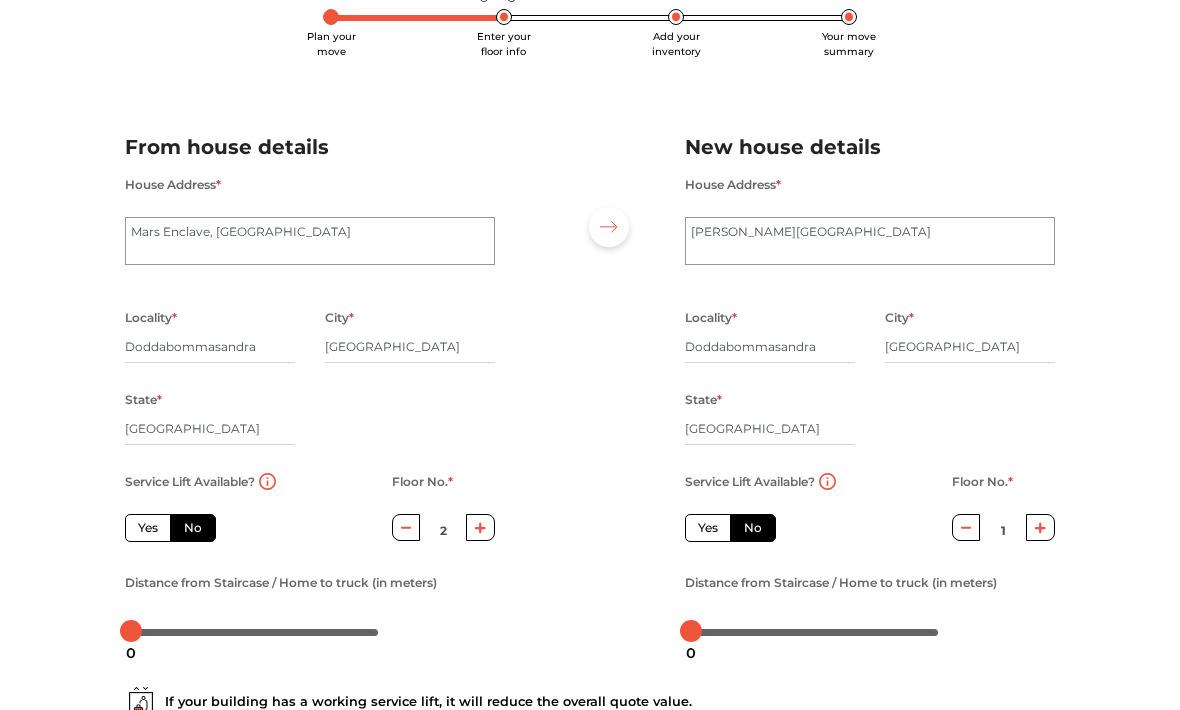 click 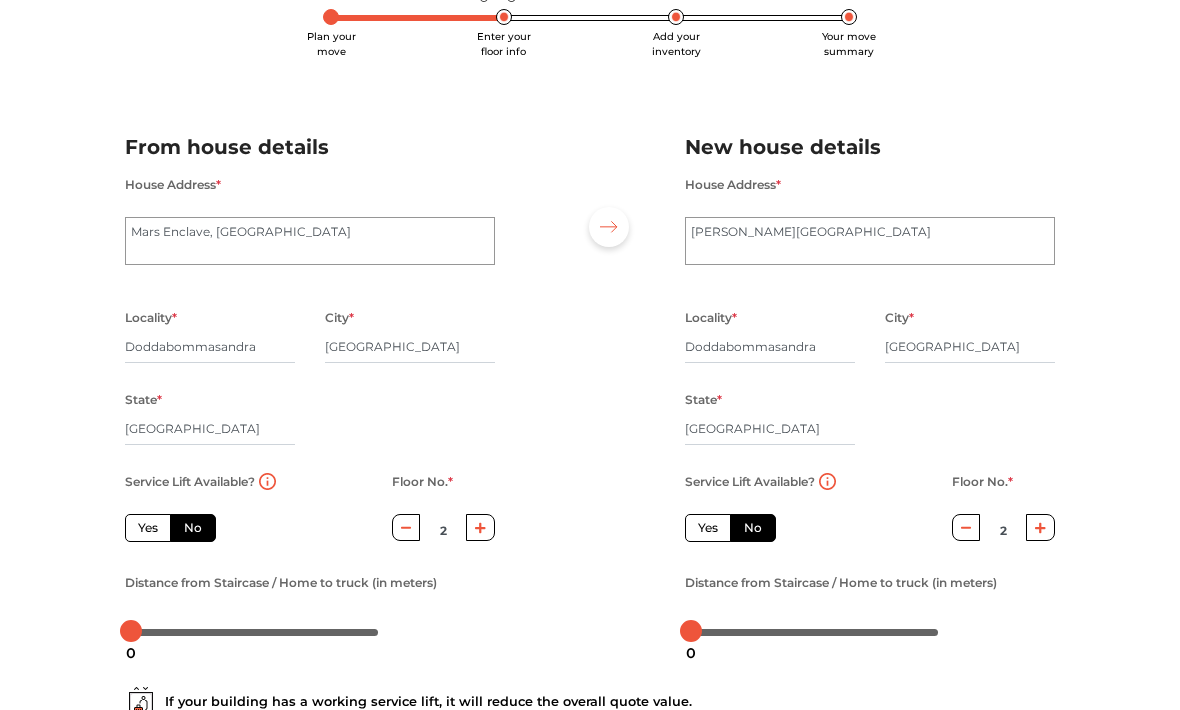 click at bounding box center (1040, 527) 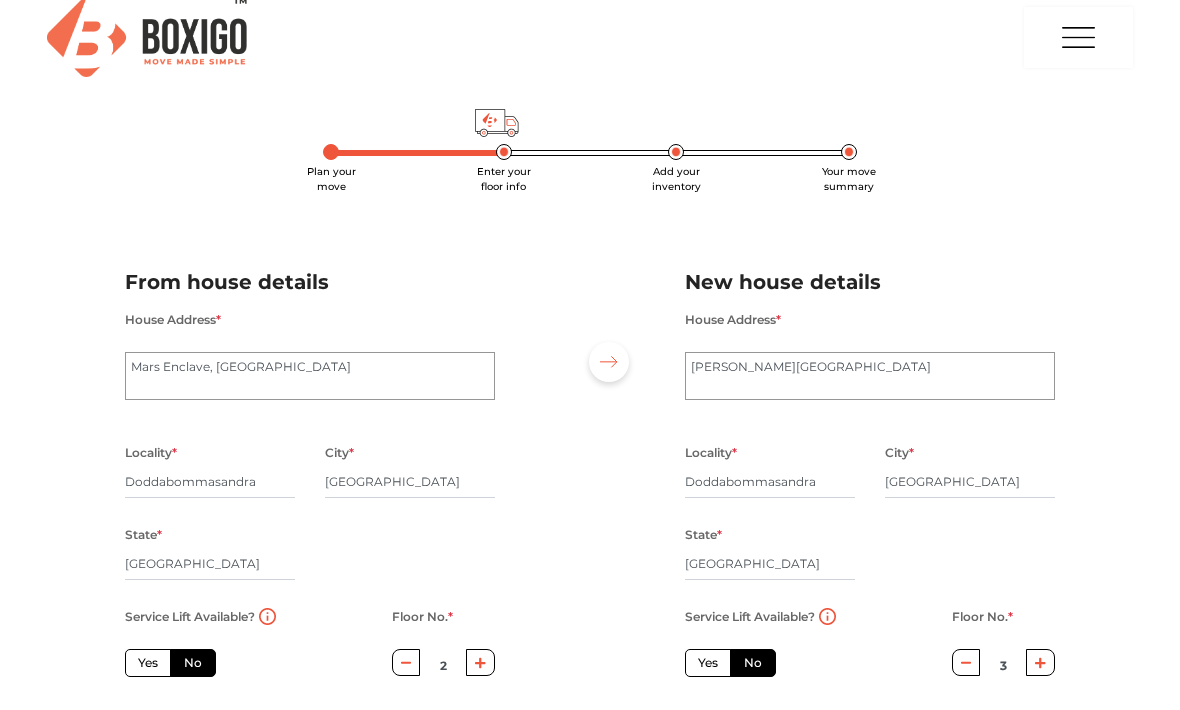 scroll, scrollTop: 13, scrollLeft: 0, axis: vertical 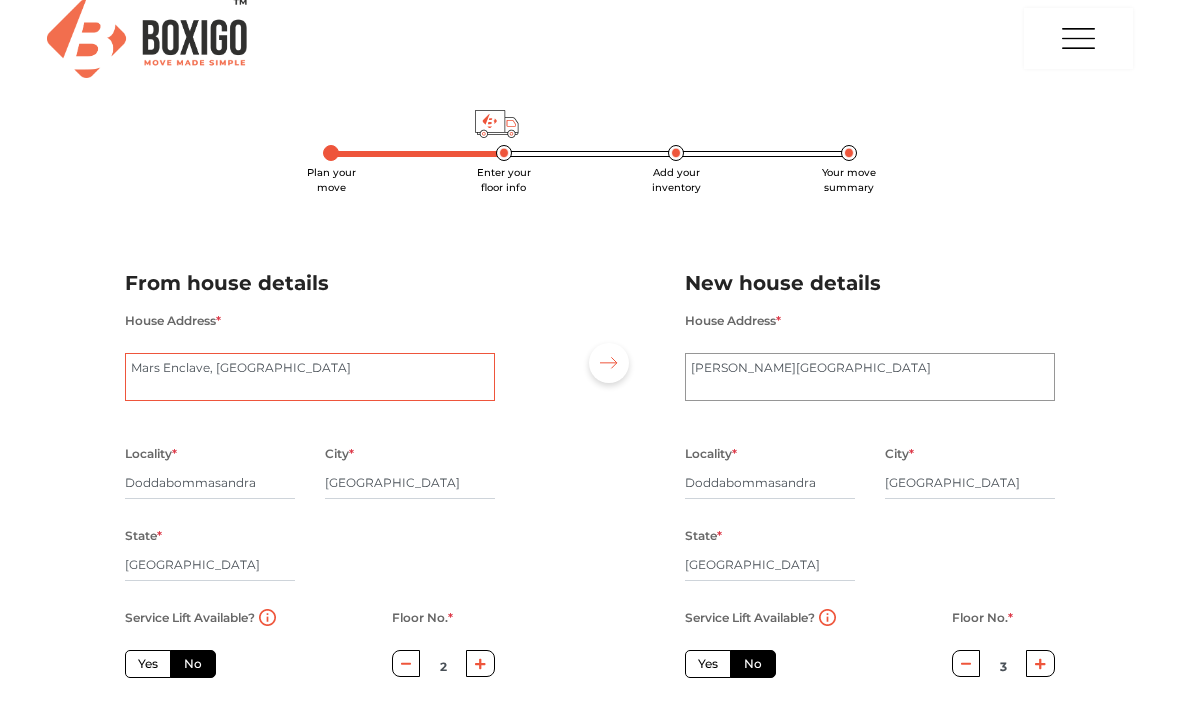 click on "Mars Enclave, Vidyaranyapura Main Road" at bounding box center (310, 377) 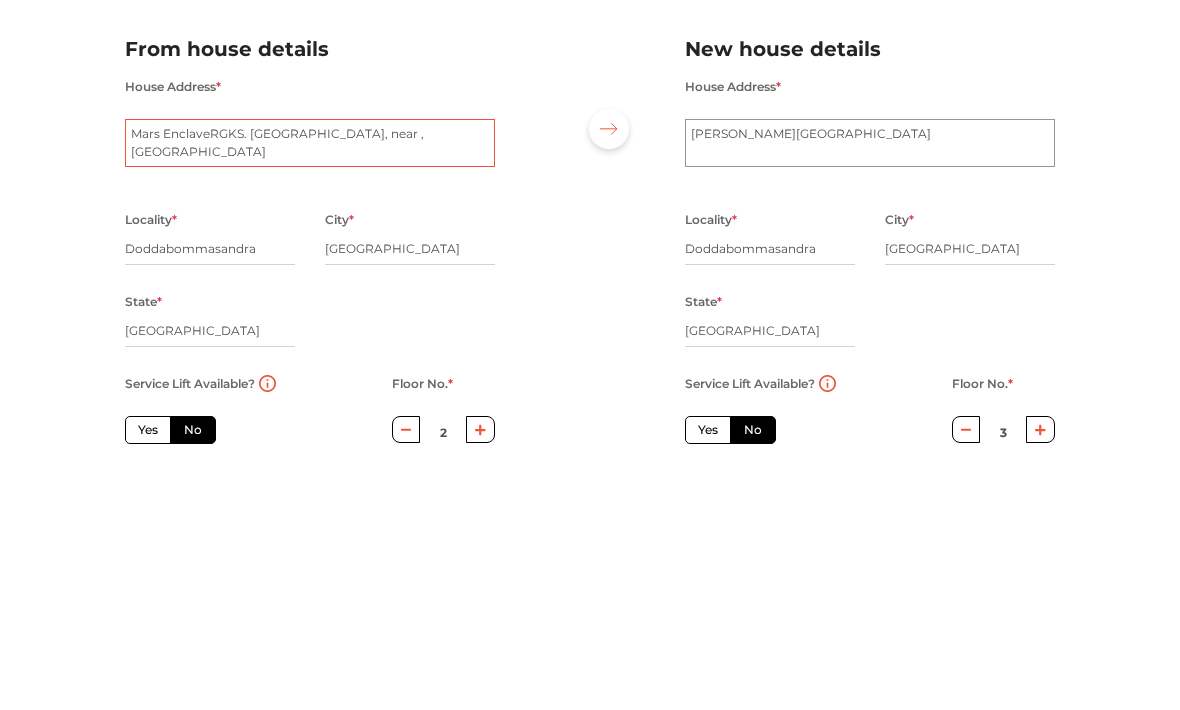 click on "Mars Enclave, Vidyaranyapura Main Road" at bounding box center [310, 377] 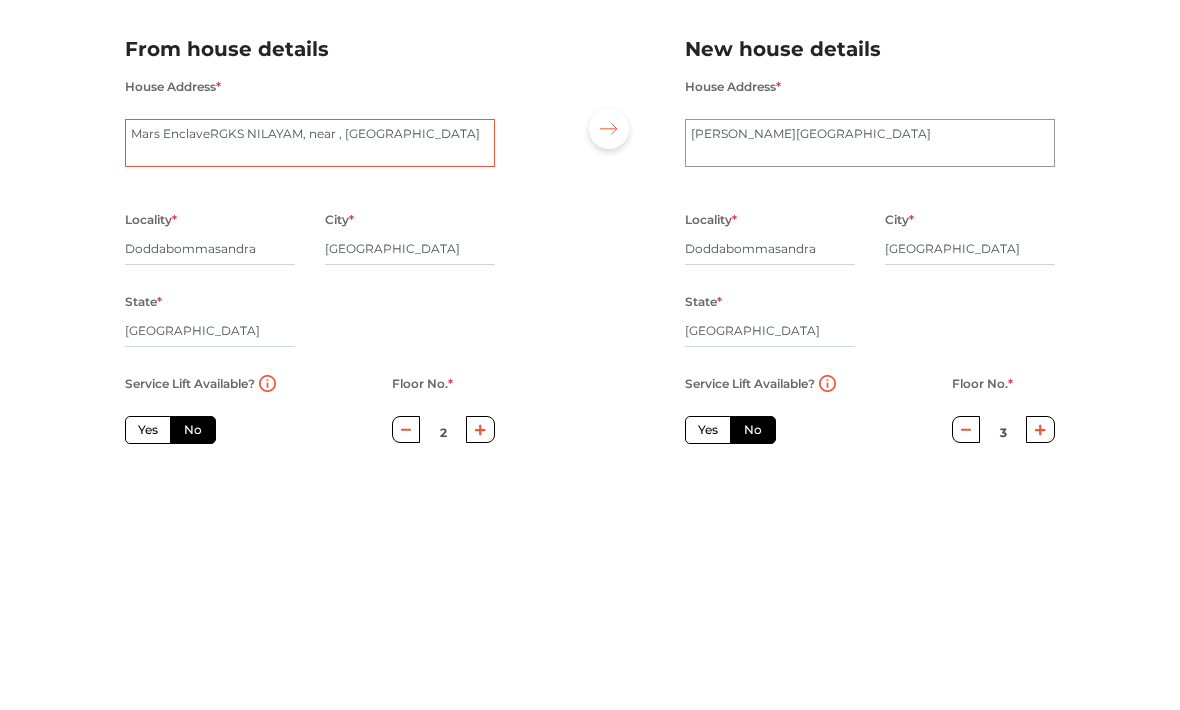 click on "Mars Enclave, Vidyaranyapura Main Road" at bounding box center (310, 377) 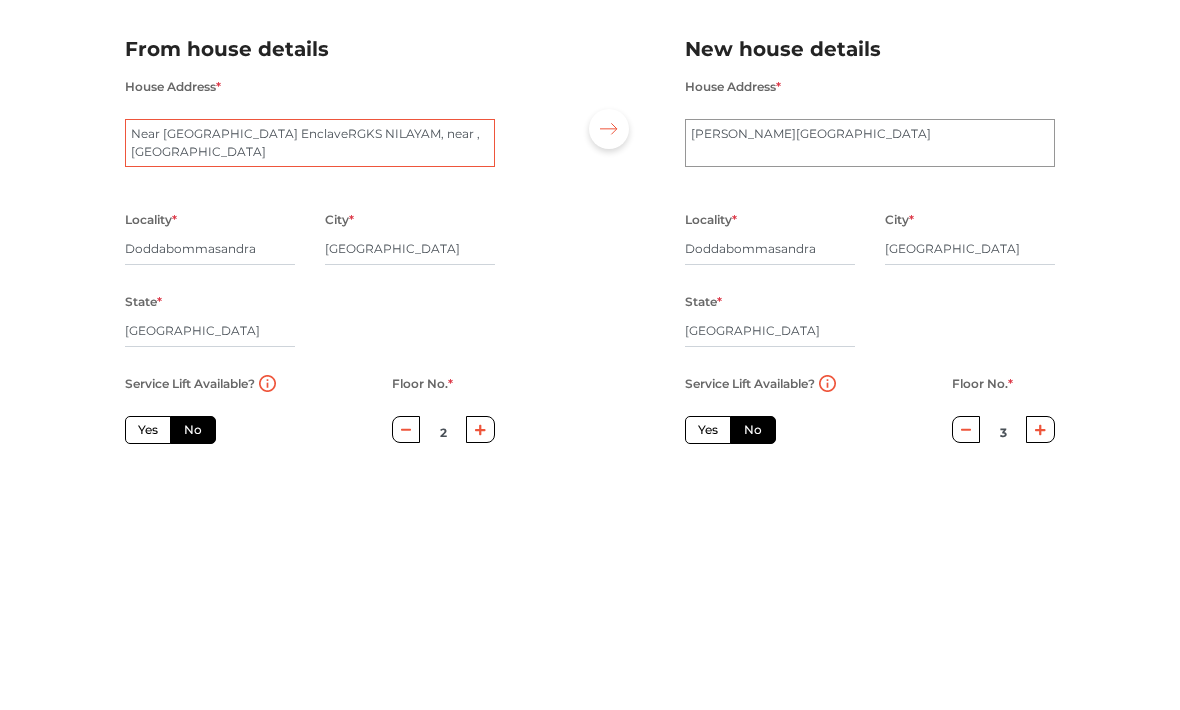 click on "Mars Enclave, Vidyaranyapura Main Road" at bounding box center [310, 377] 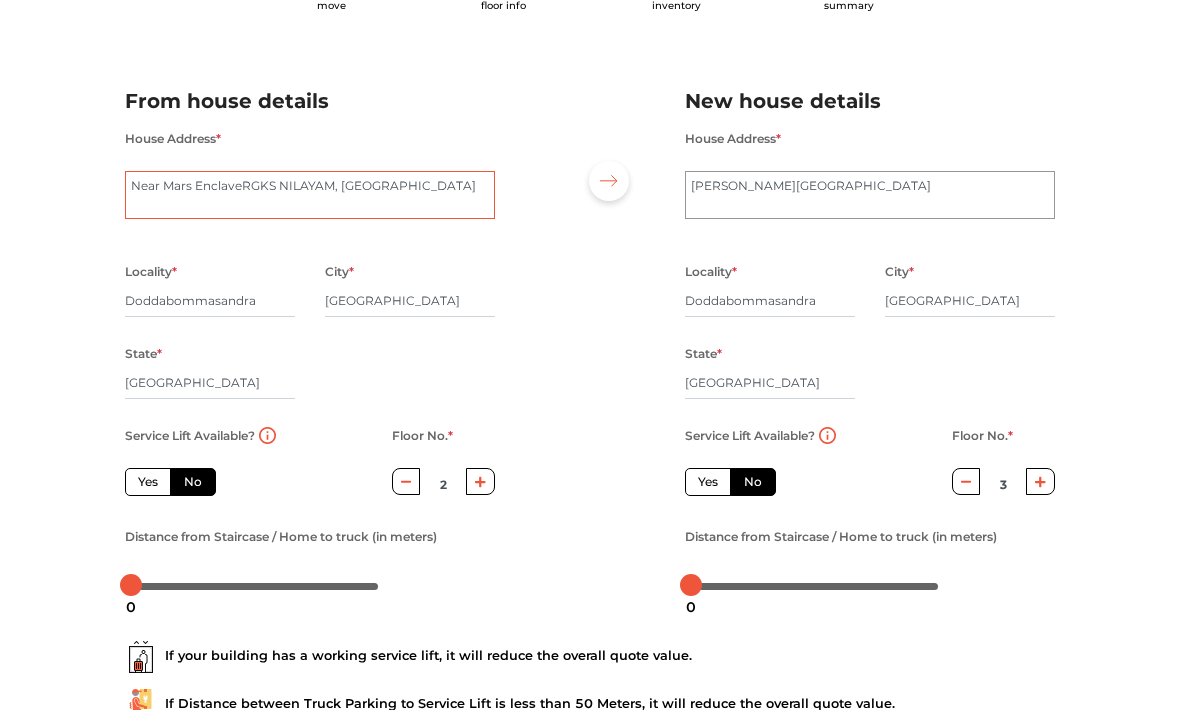 scroll, scrollTop: 195, scrollLeft: 0, axis: vertical 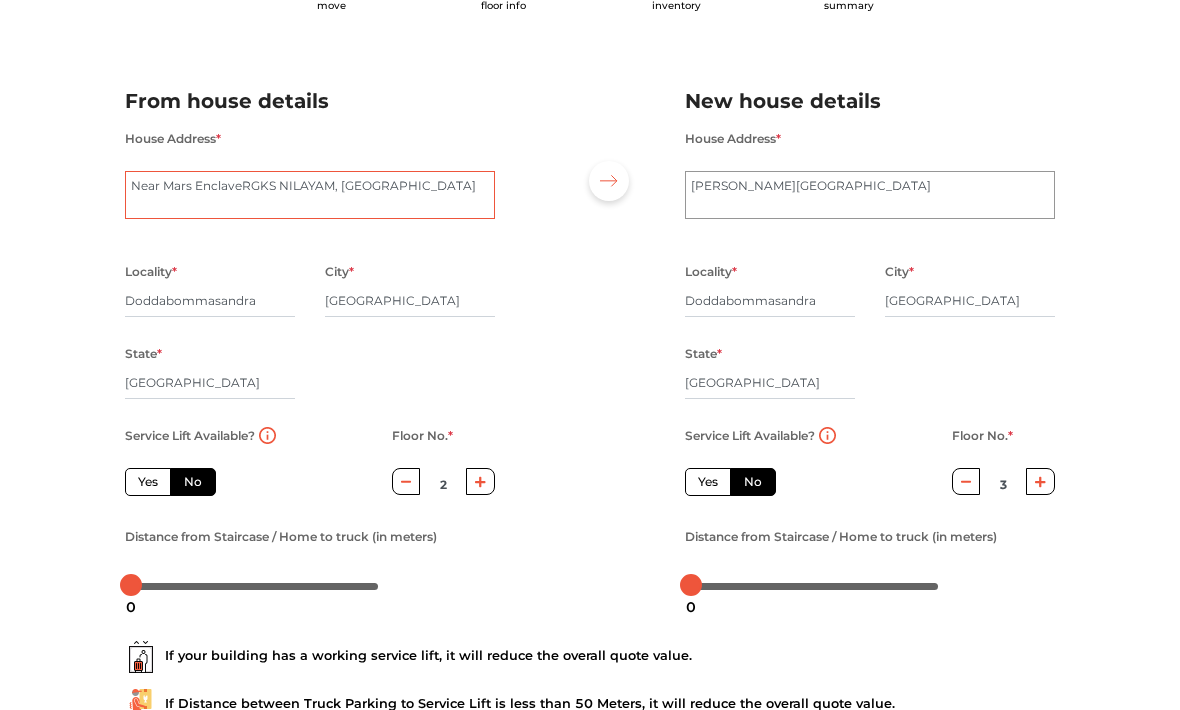type on "Near Mars EnclaveRGKS NILAYAM, Vidyaranyapura Main Road" 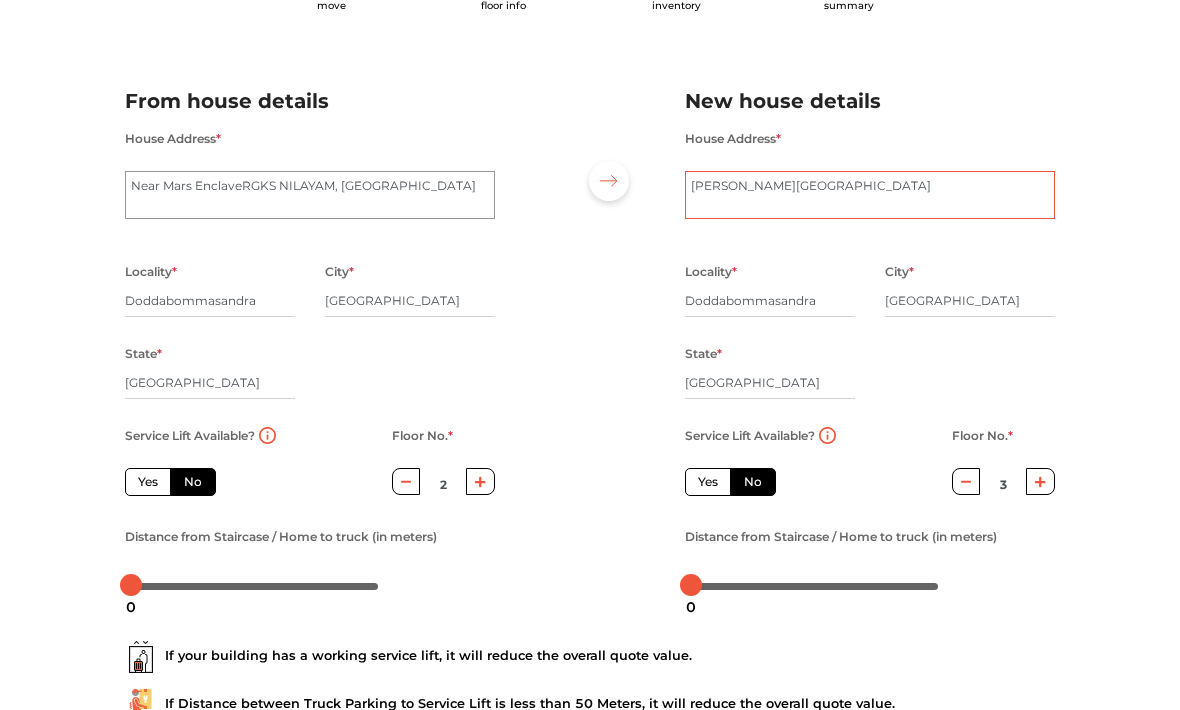 click on "[PERSON_NAME][GEOGRAPHIC_DATA]" at bounding box center [870, 195] 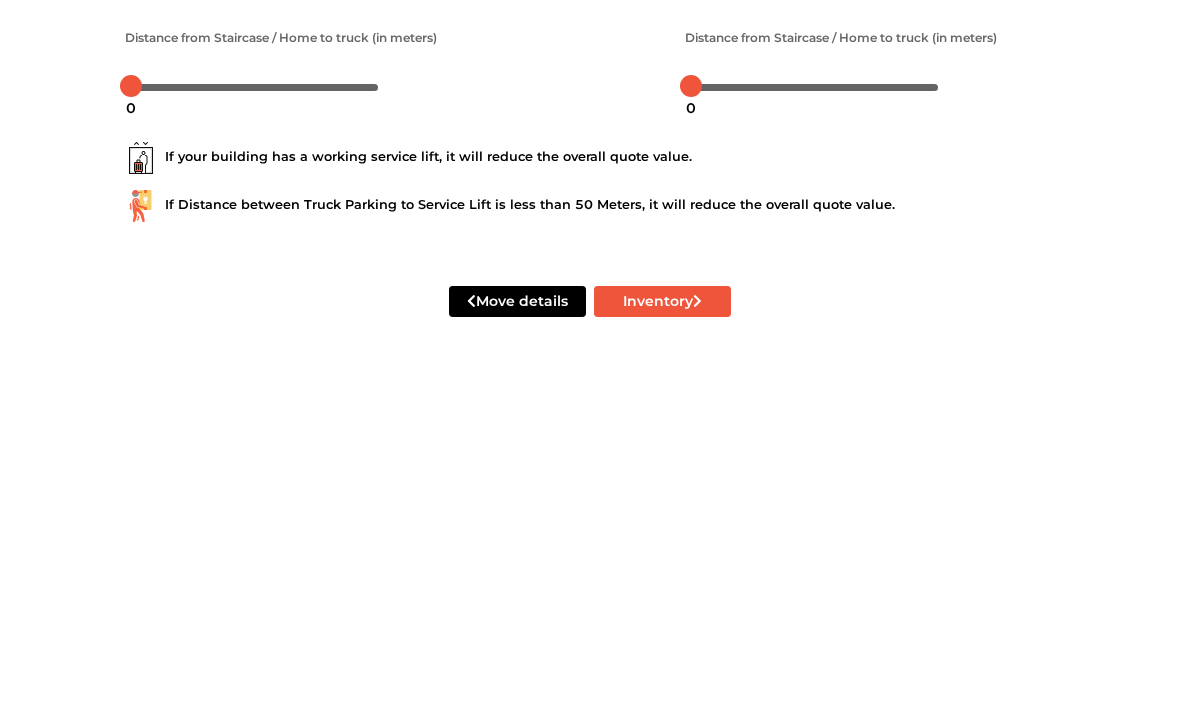 scroll, scrollTop: 351, scrollLeft: 0, axis: vertical 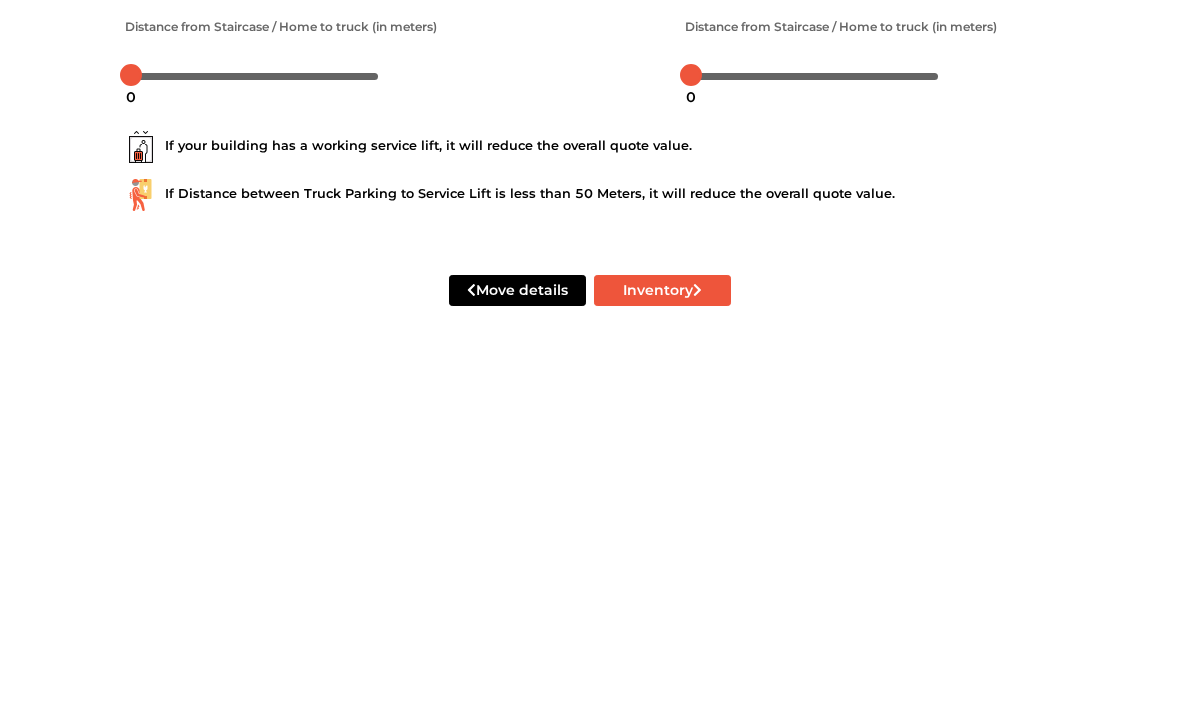 type on "Near Krishna Greens Apartment Road" 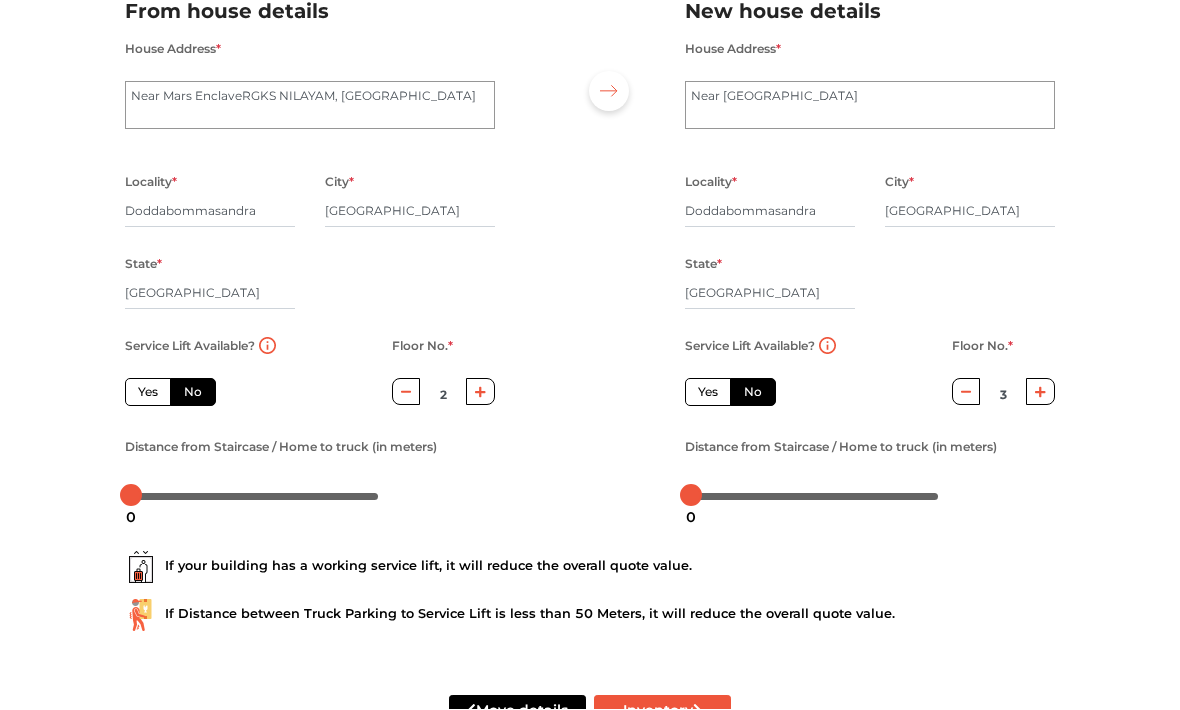 radio on "true" 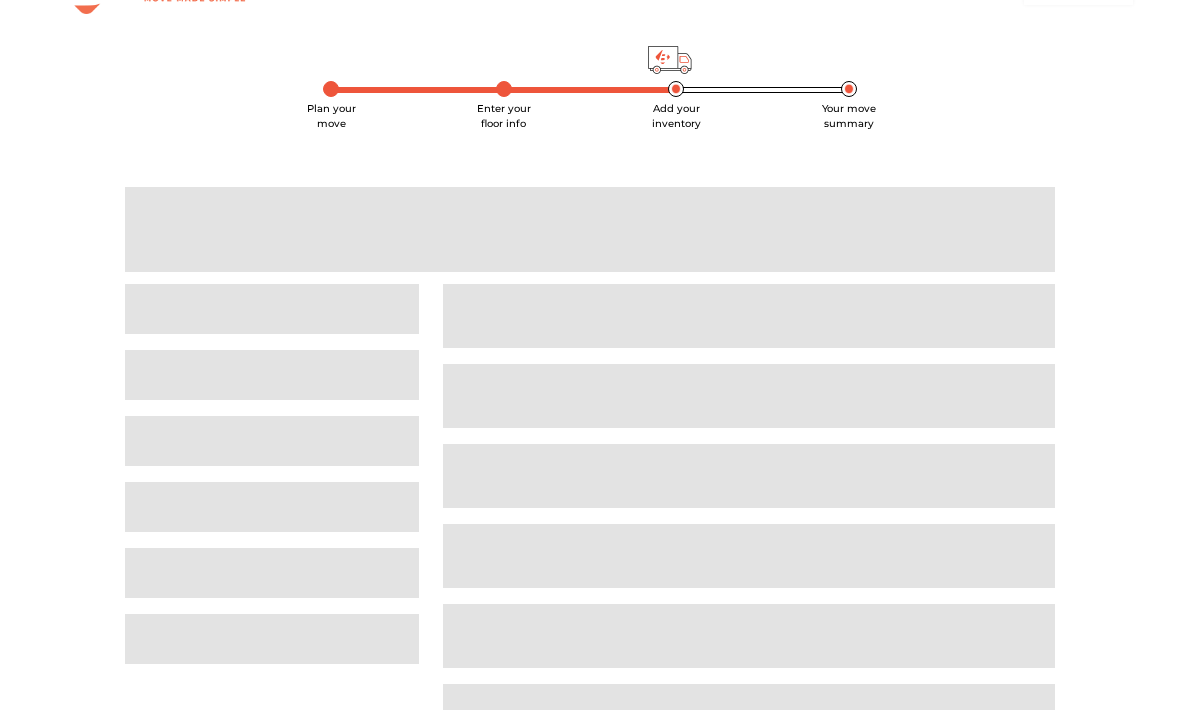 scroll, scrollTop: 25, scrollLeft: 0, axis: vertical 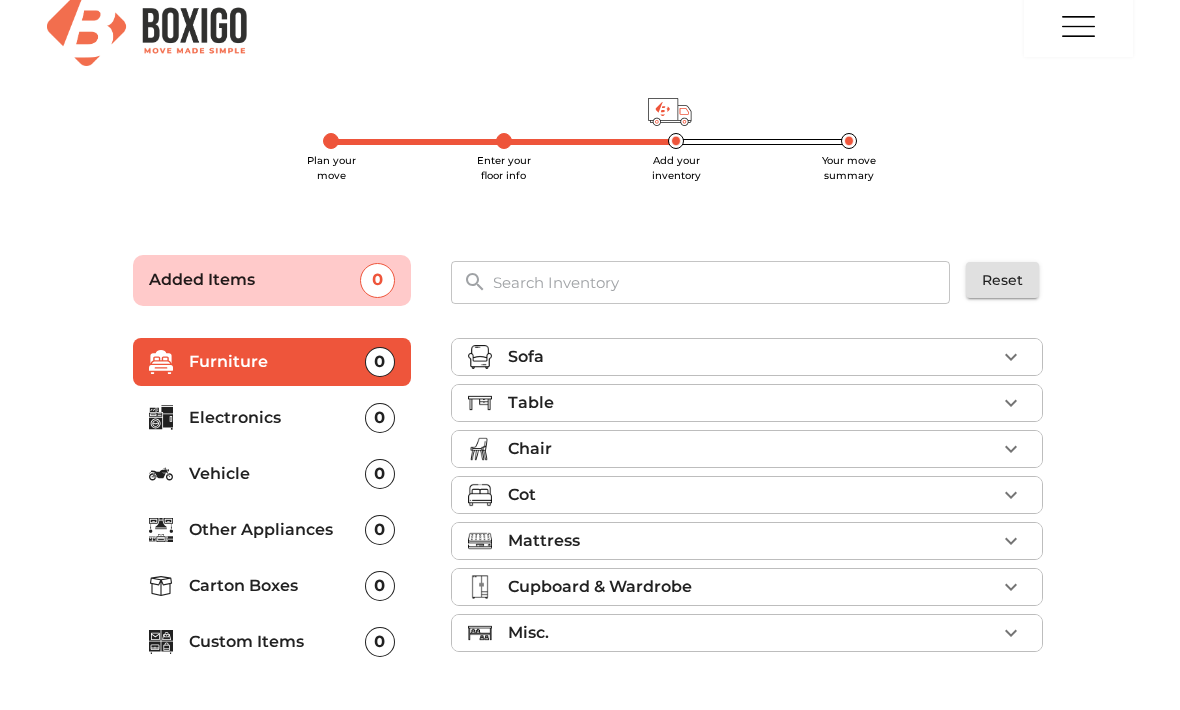click on "Table" at bounding box center (752, 403) 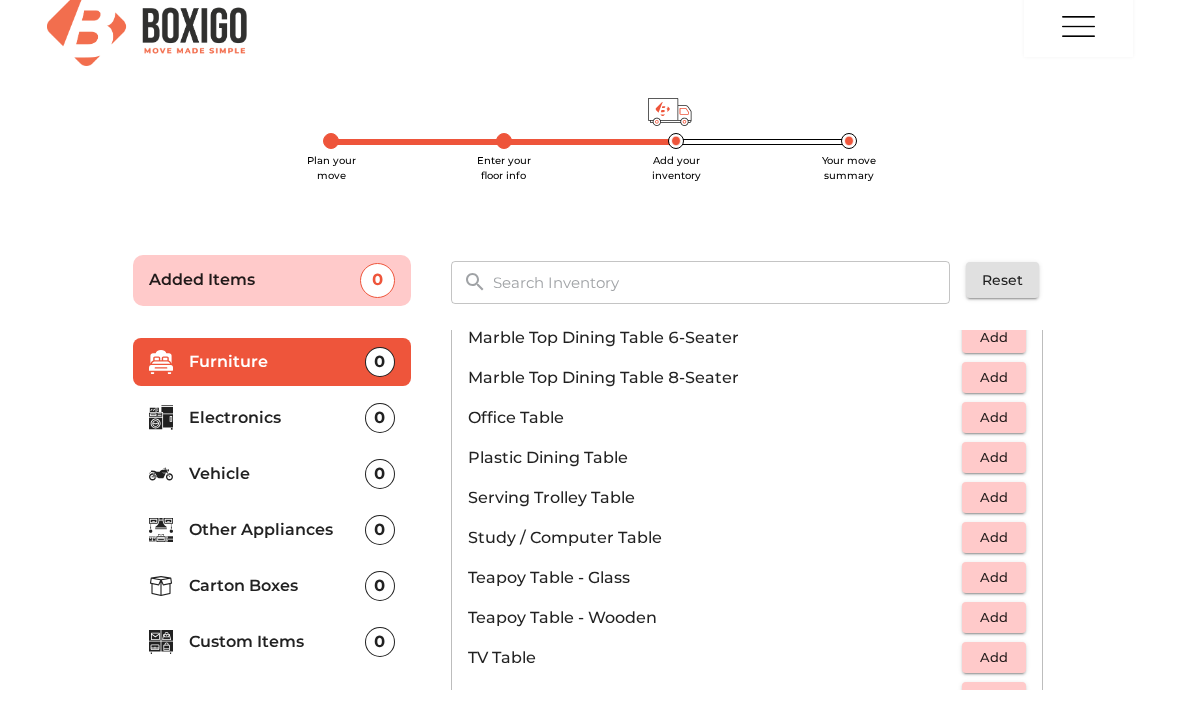 scroll, scrollTop: 1002, scrollLeft: 0, axis: vertical 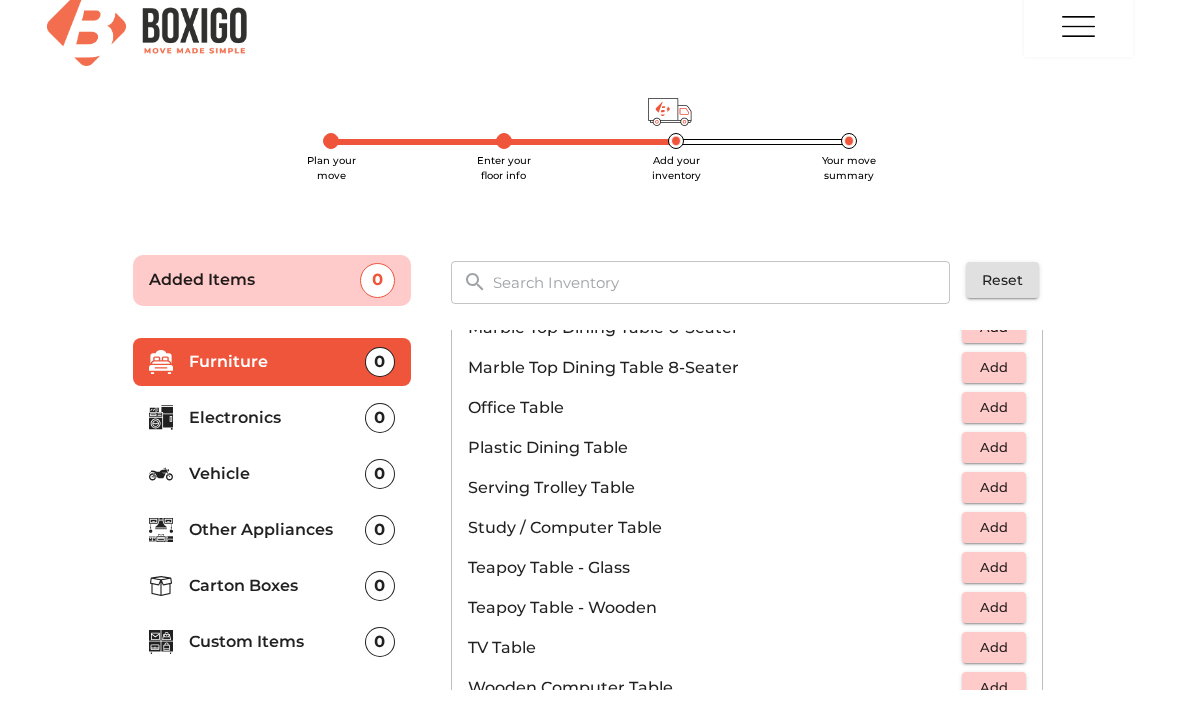 click on "Add" at bounding box center [994, 527] 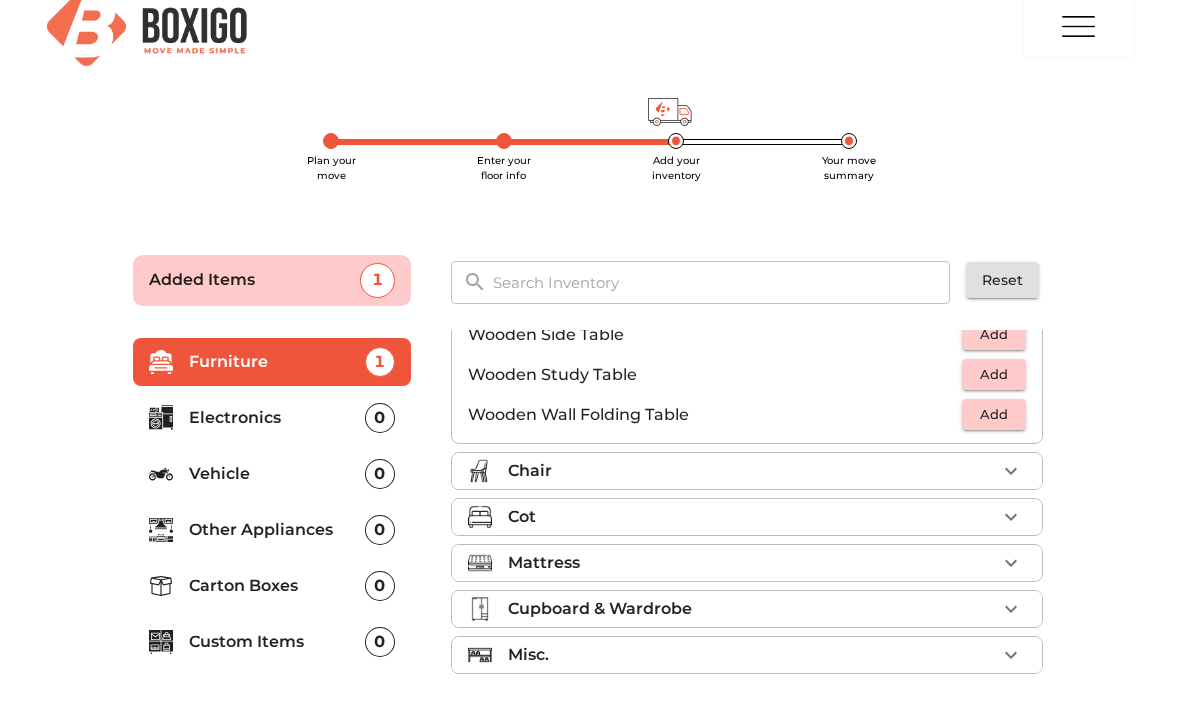 click 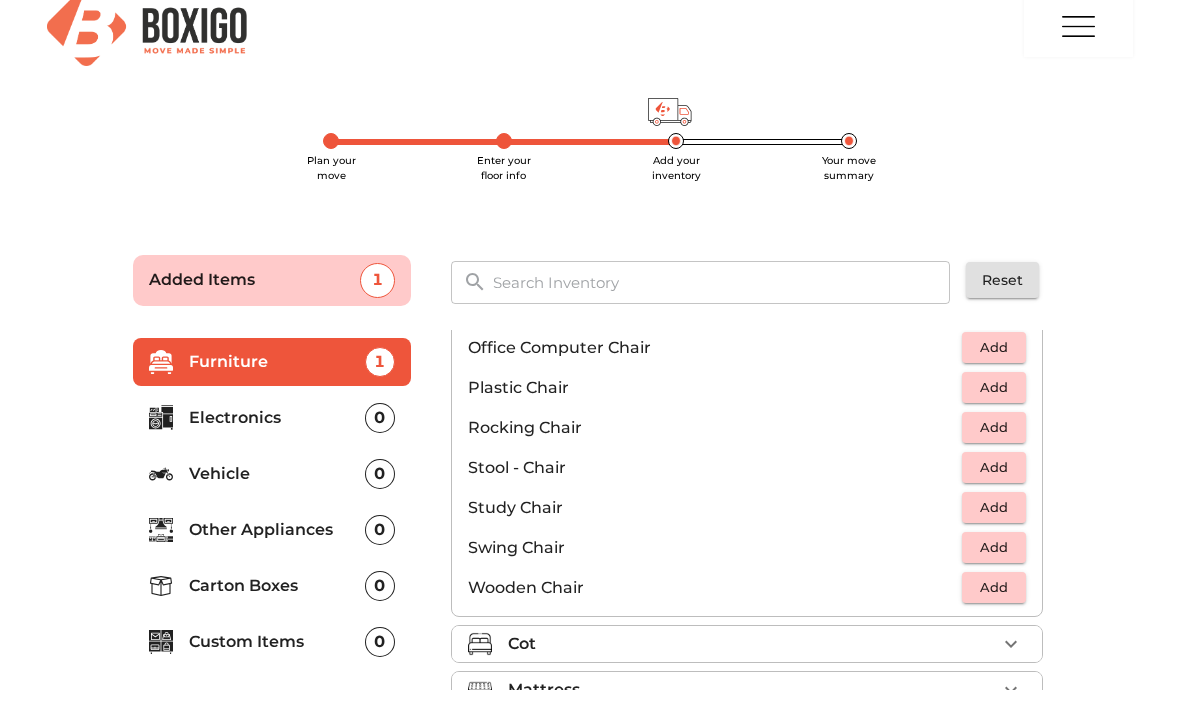 scroll, scrollTop: 709, scrollLeft: 0, axis: vertical 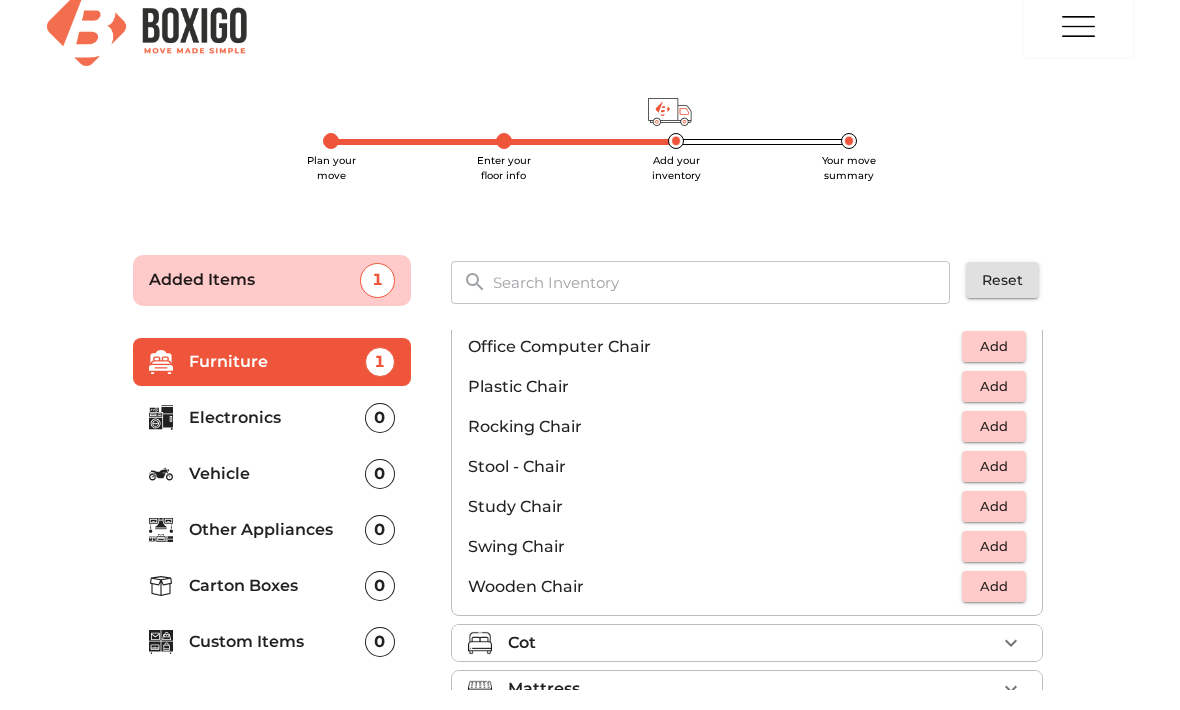 click on "Add" at bounding box center (994, 546) 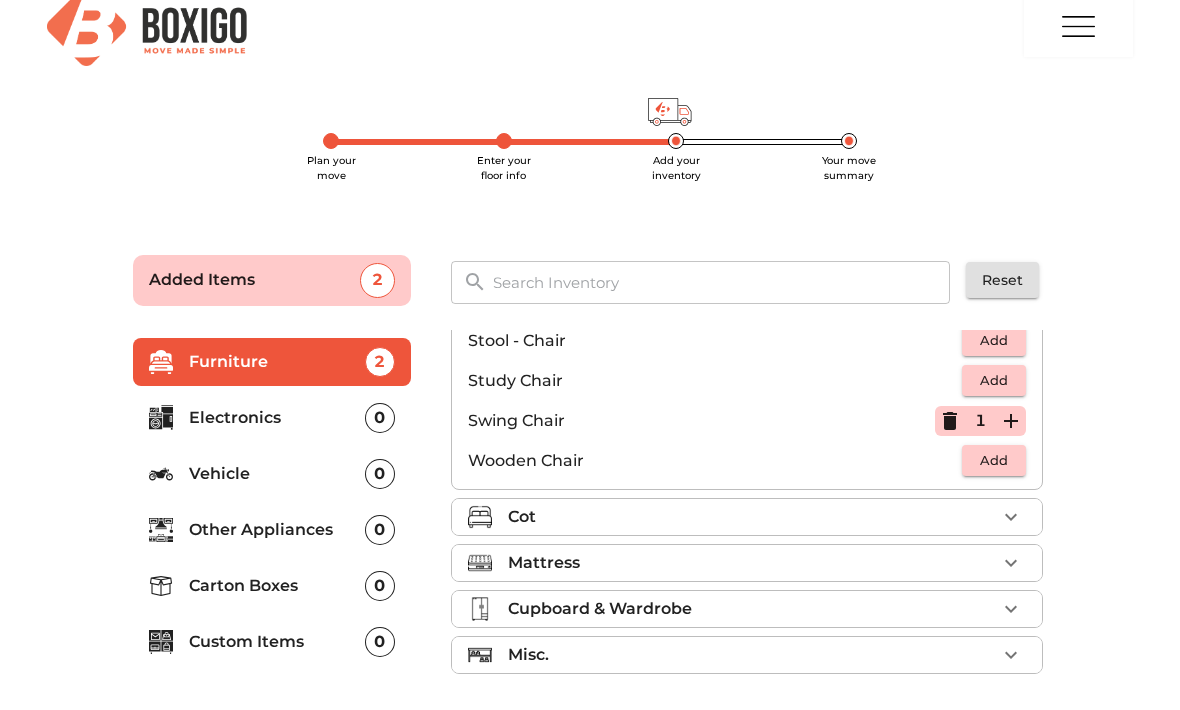 click 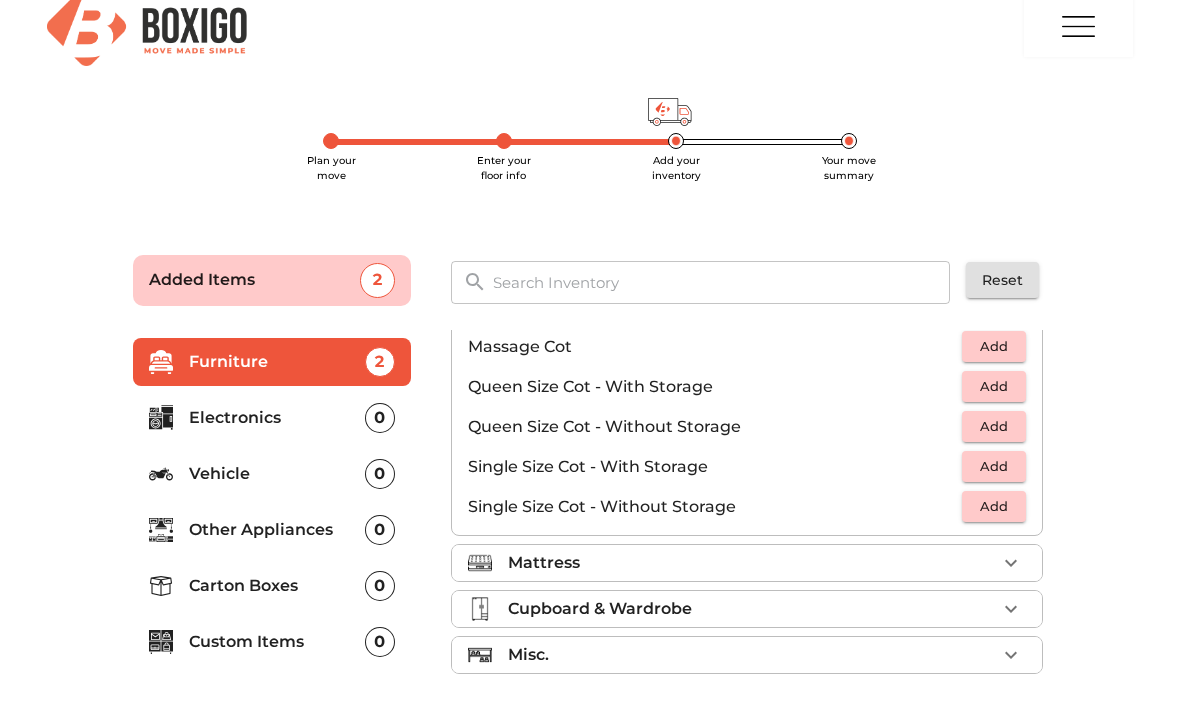 scroll, scrollTop: 635, scrollLeft: 0, axis: vertical 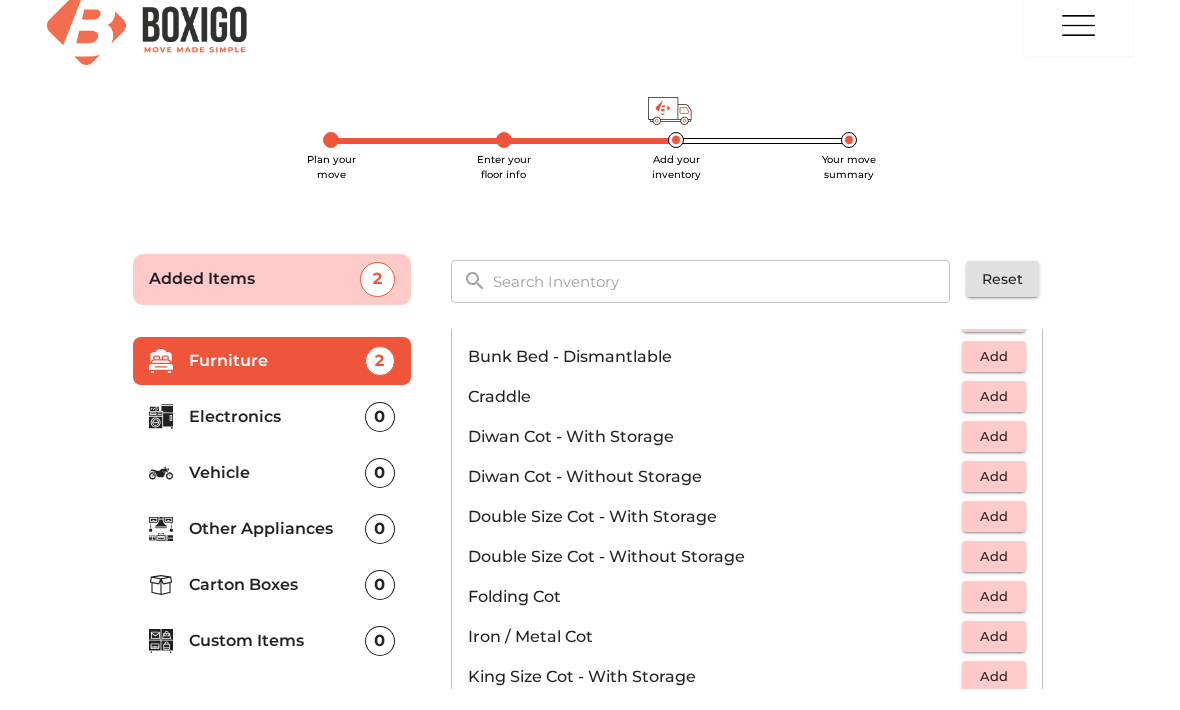 click on "Double Size Cot - Without Storage" at bounding box center [715, 558] 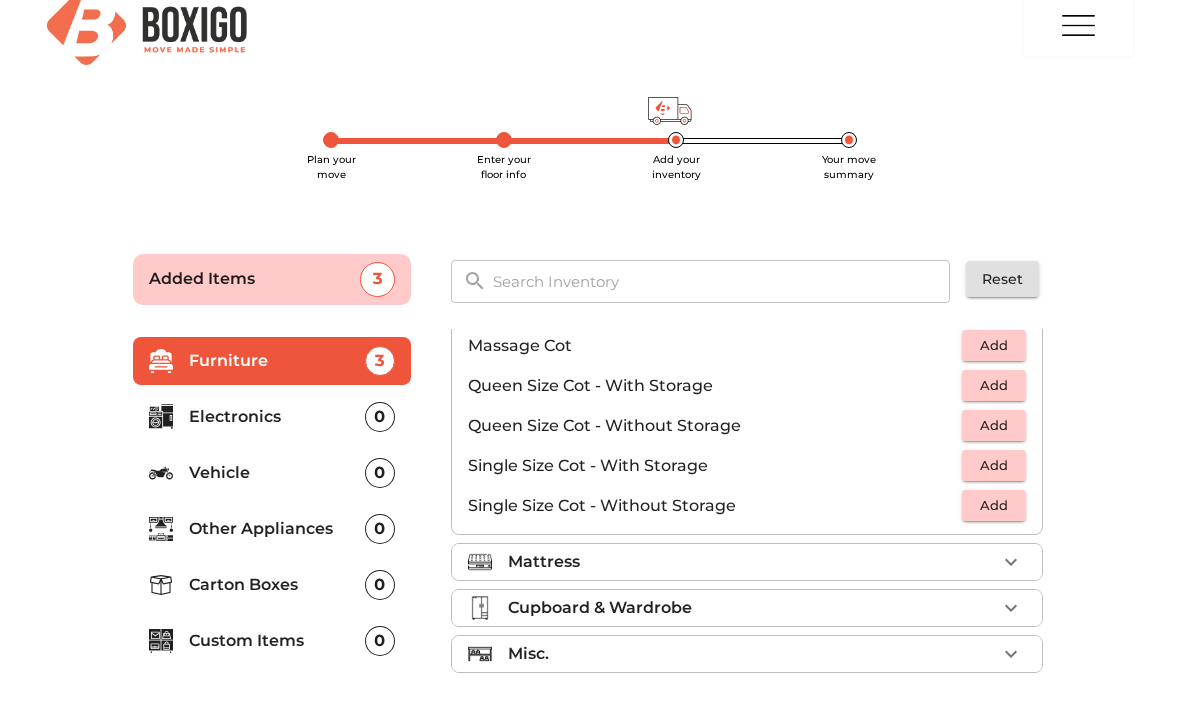 click 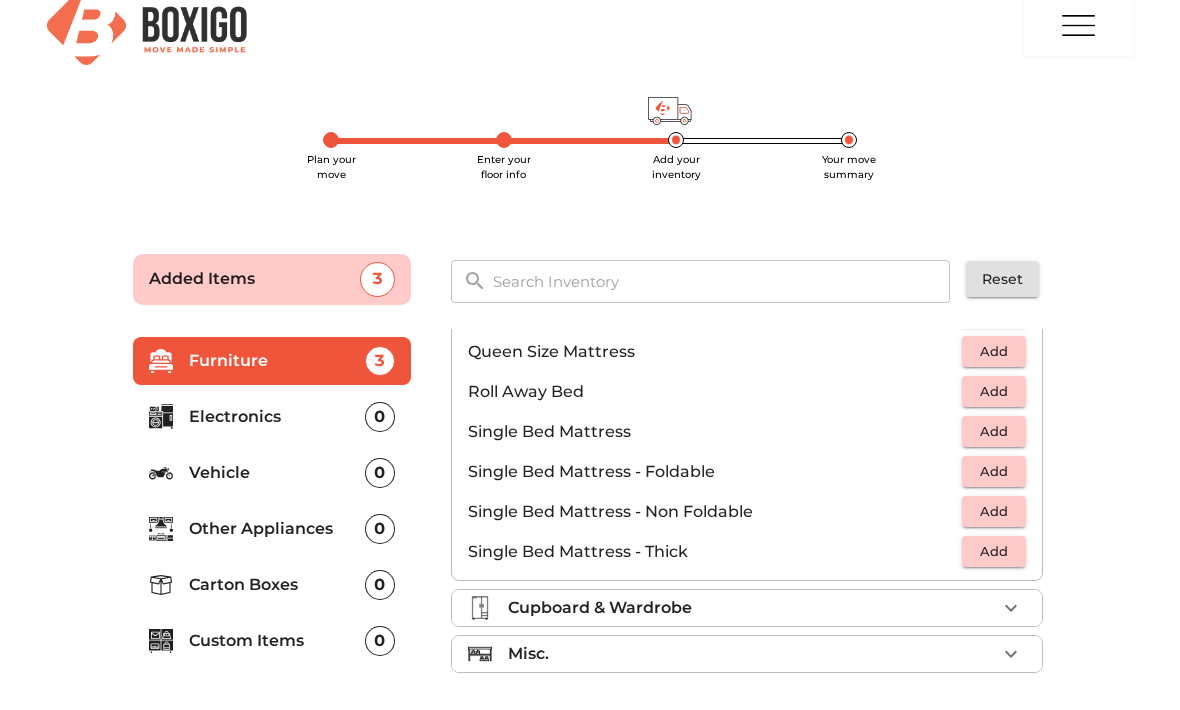 scroll, scrollTop: 395, scrollLeft: 0, axis: vertical 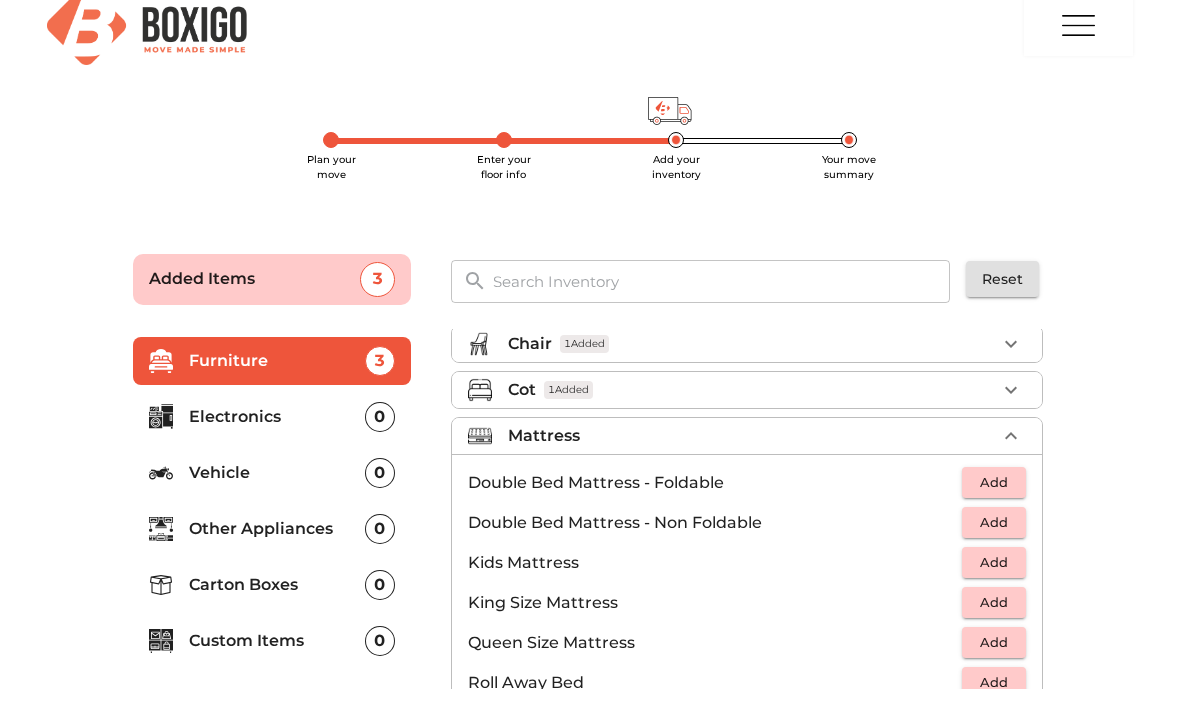 click on "Double Bed Mattress - Non Foldable" at bounding box center [715, 524] 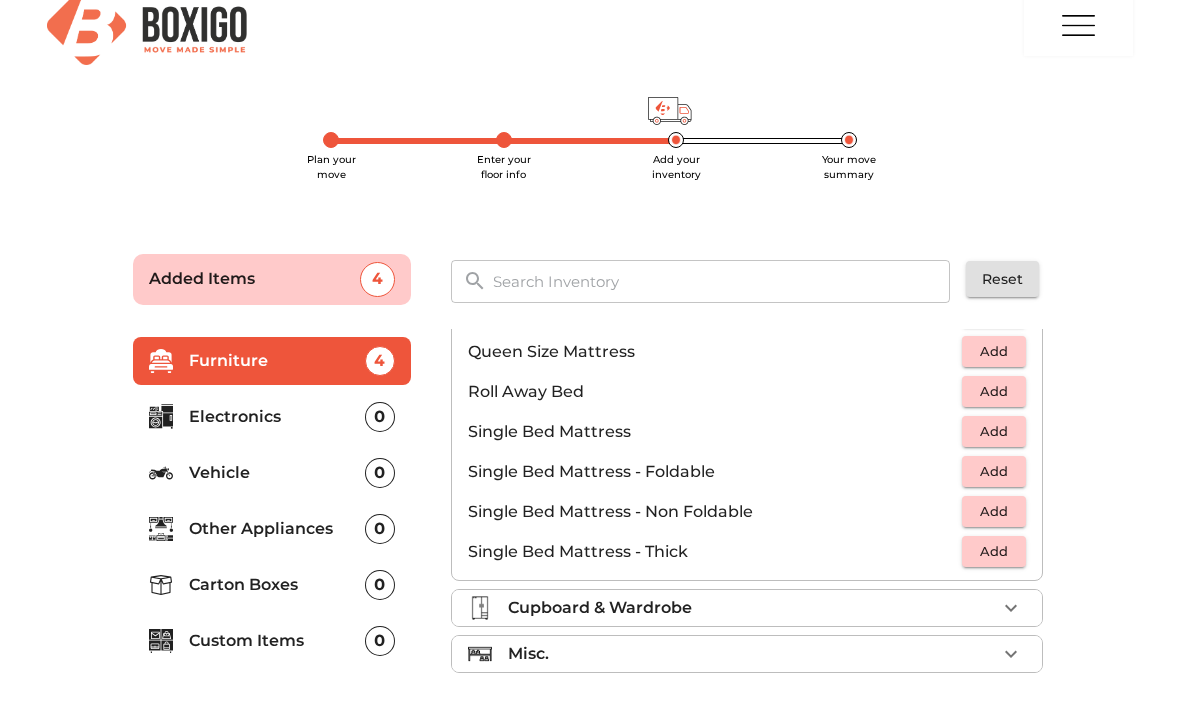 scroll, scrollTop: 395, scrollLeft: 0, axis: vertical 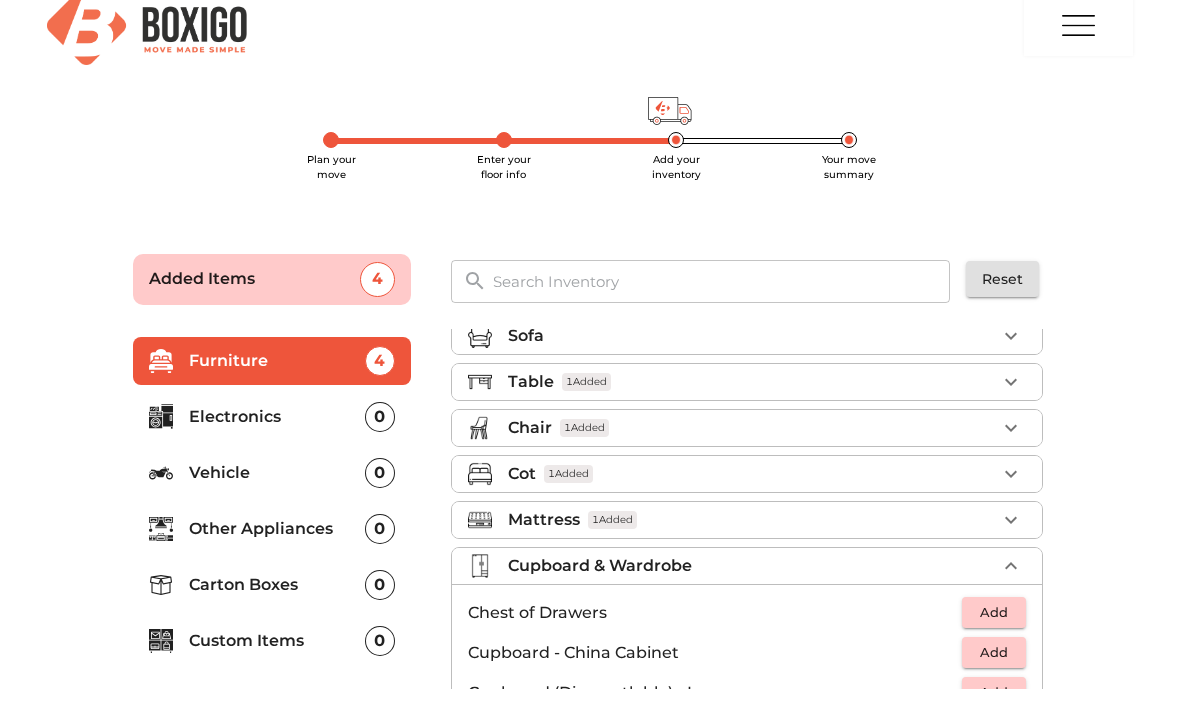 click 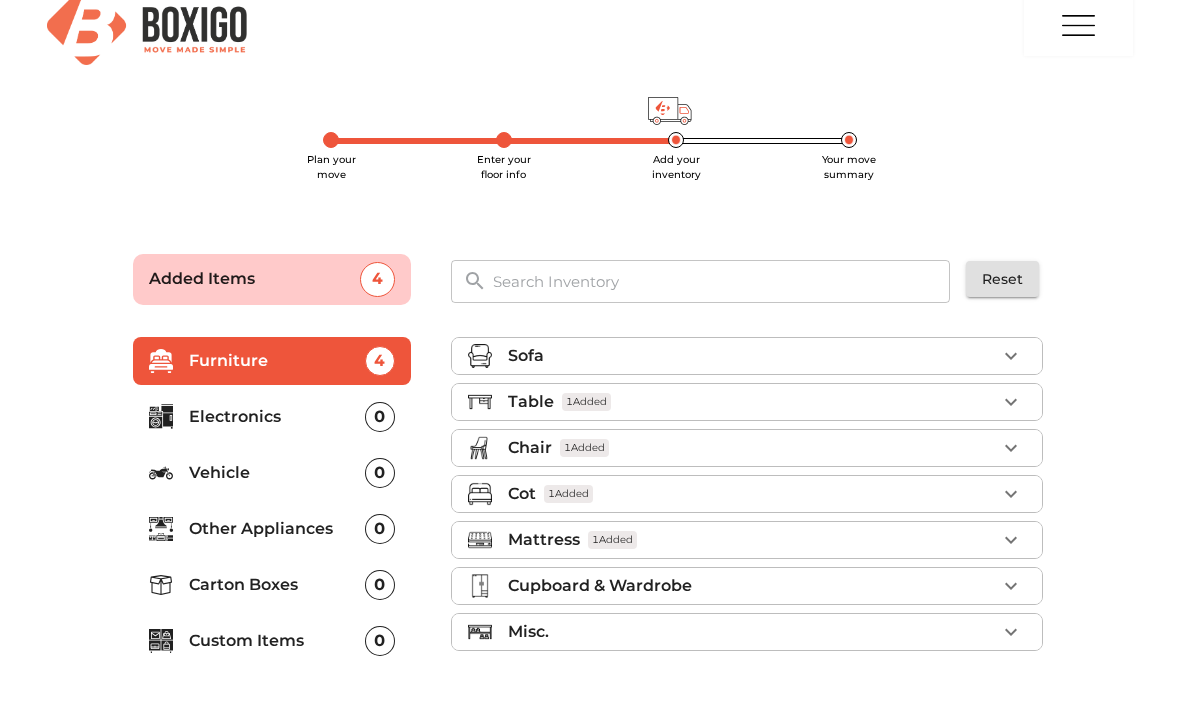 scroll, scrollTop: 0, scrollLeft: 0, axis: both 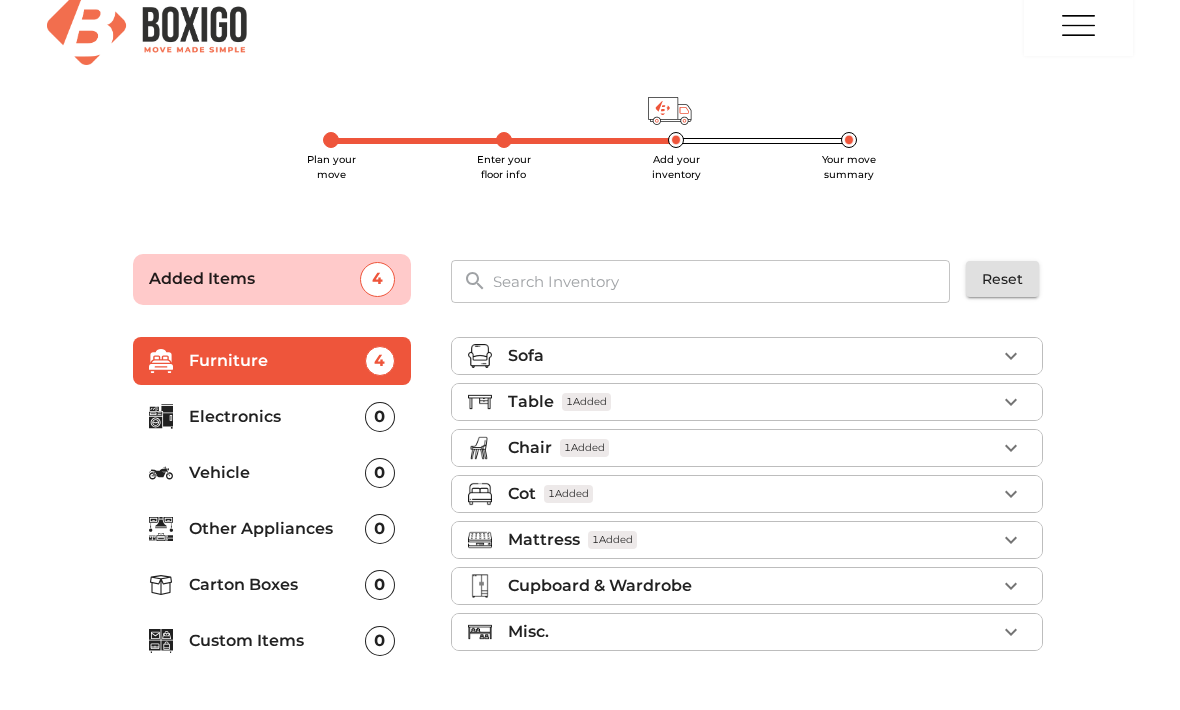 click on "Misc." at bounding box center (752, 633) 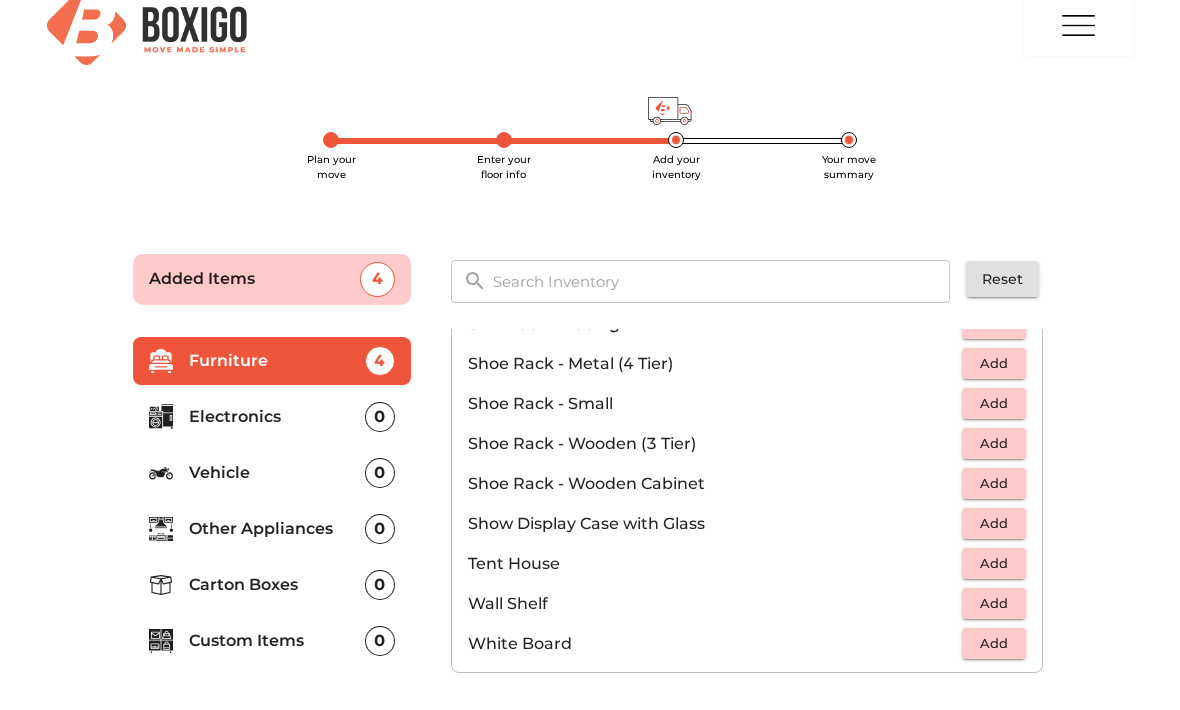 scroll, scrollTop: 1075, scrollLeft: 0, axis: vertical 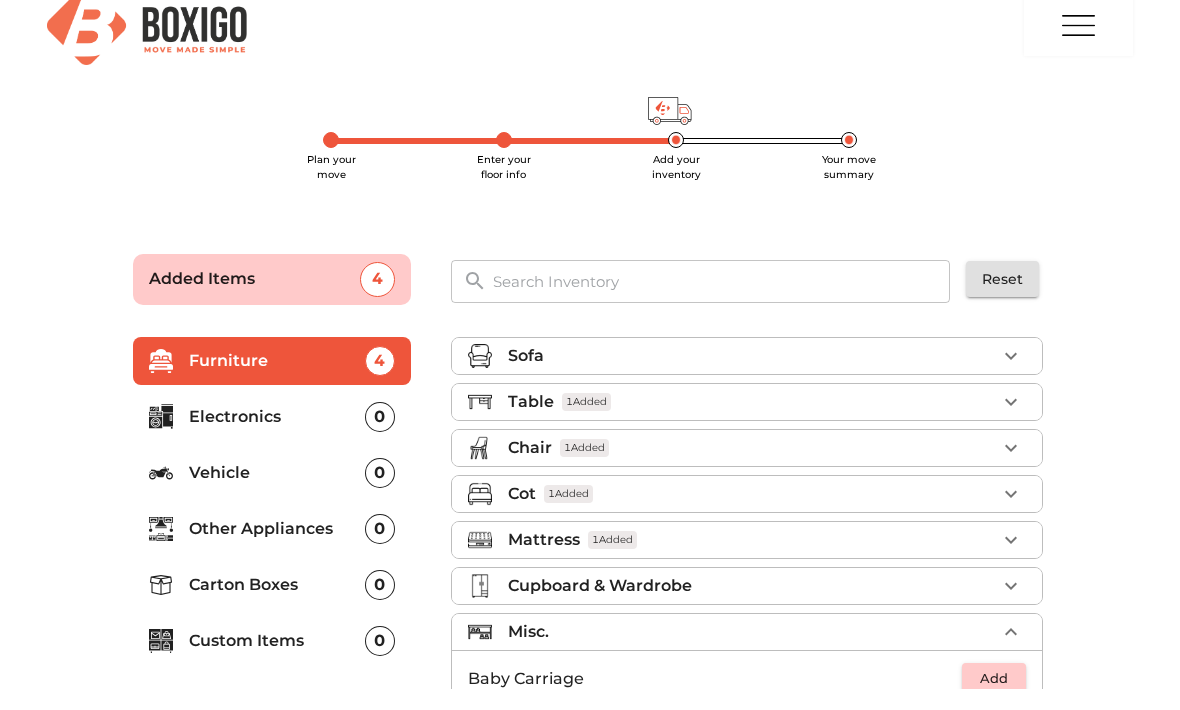 click 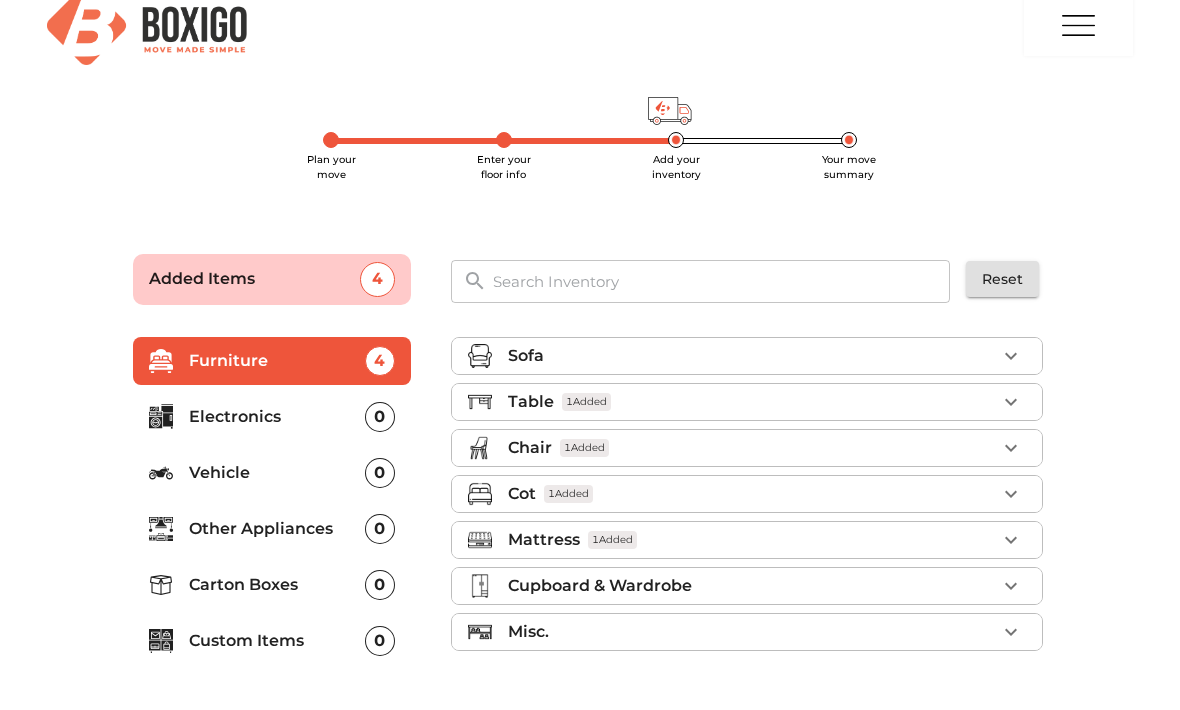 scroll, scrollTop: 25, scrollLeft: 0, axis: vertical 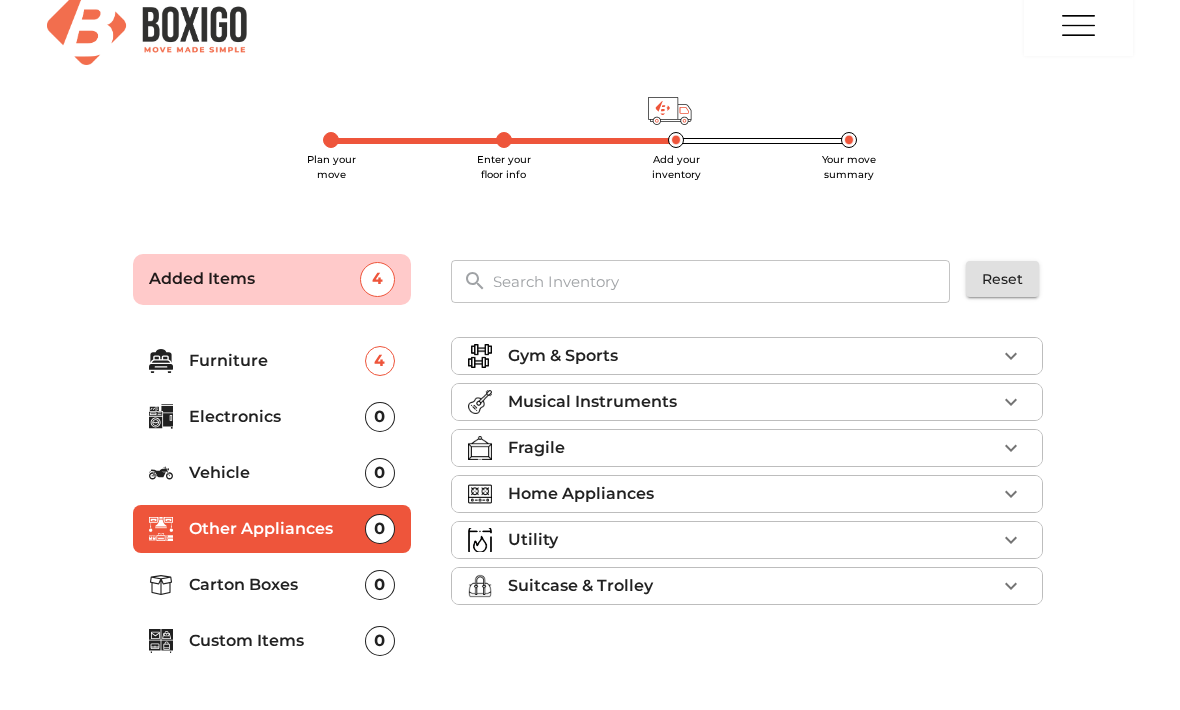 click at bounding box center (488, 587) 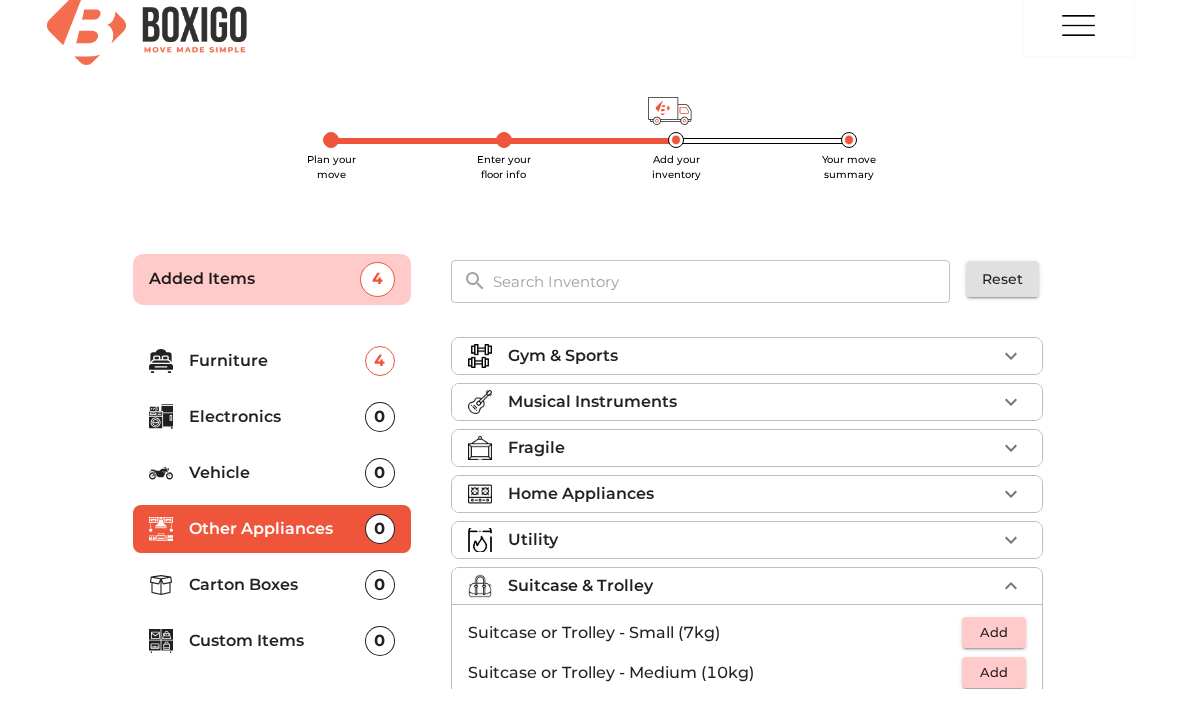 scroll, scrollTop: 25, scrollLeft: 0, axis: vertical 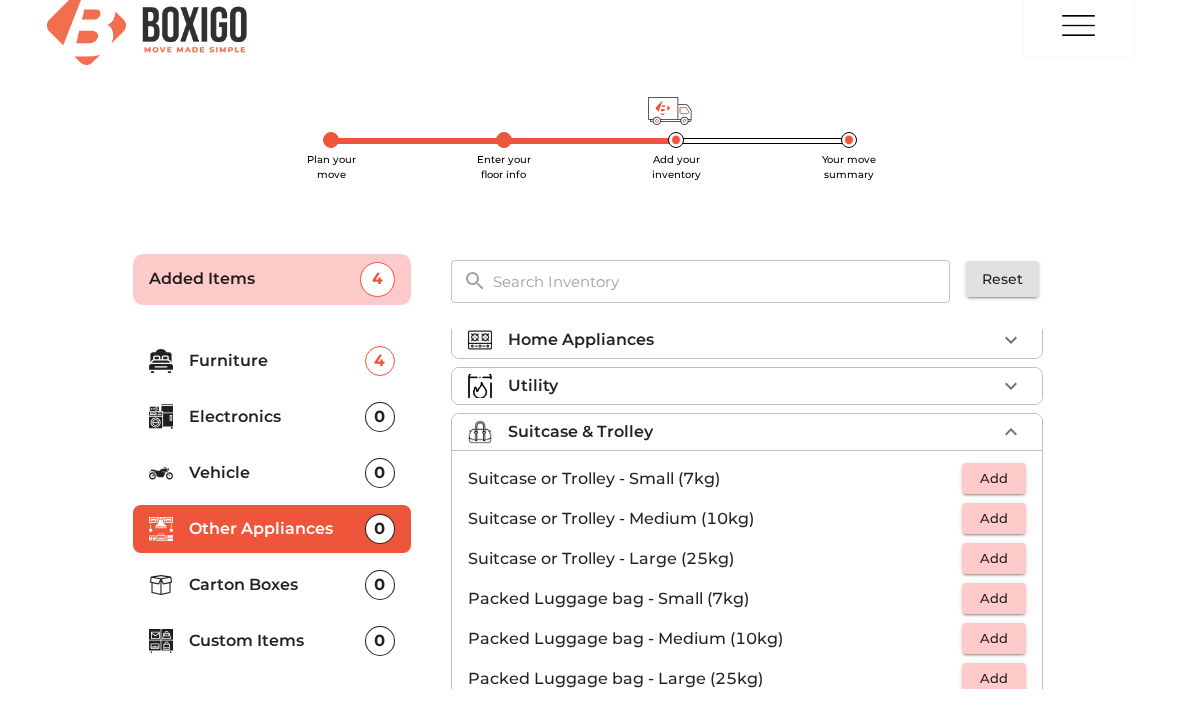 click on "Add" at bounding box center (994, 479) 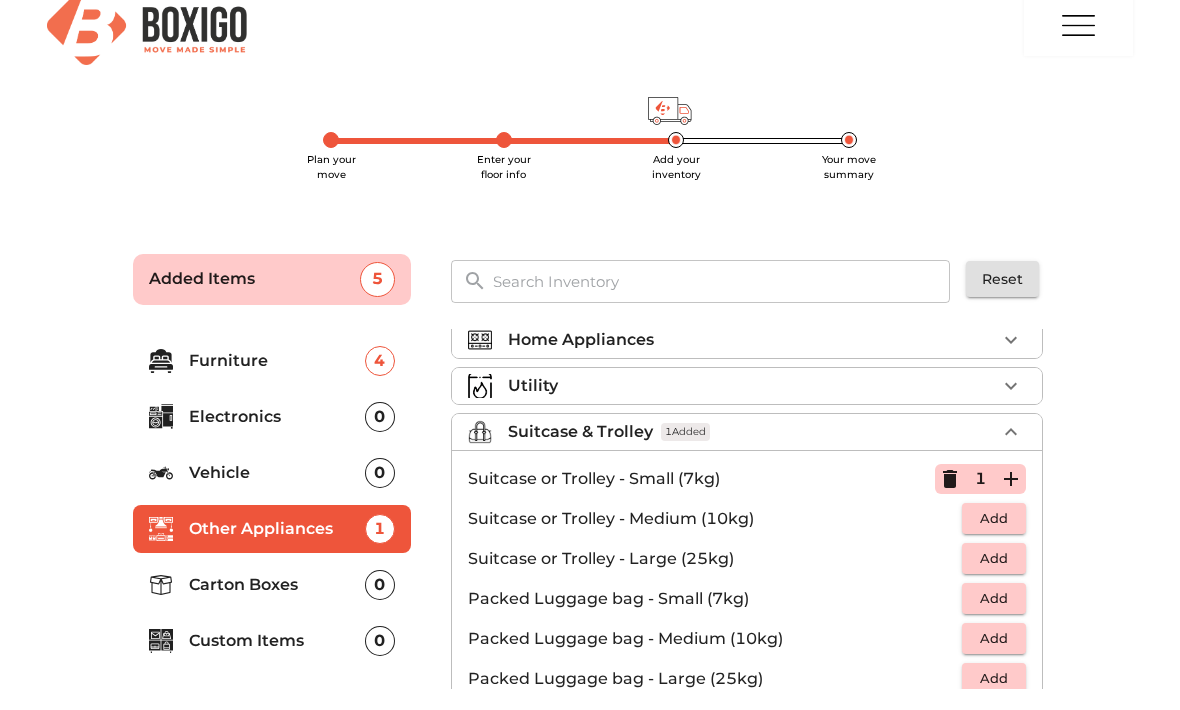 click on "Add" at bounding box center (994, 519) 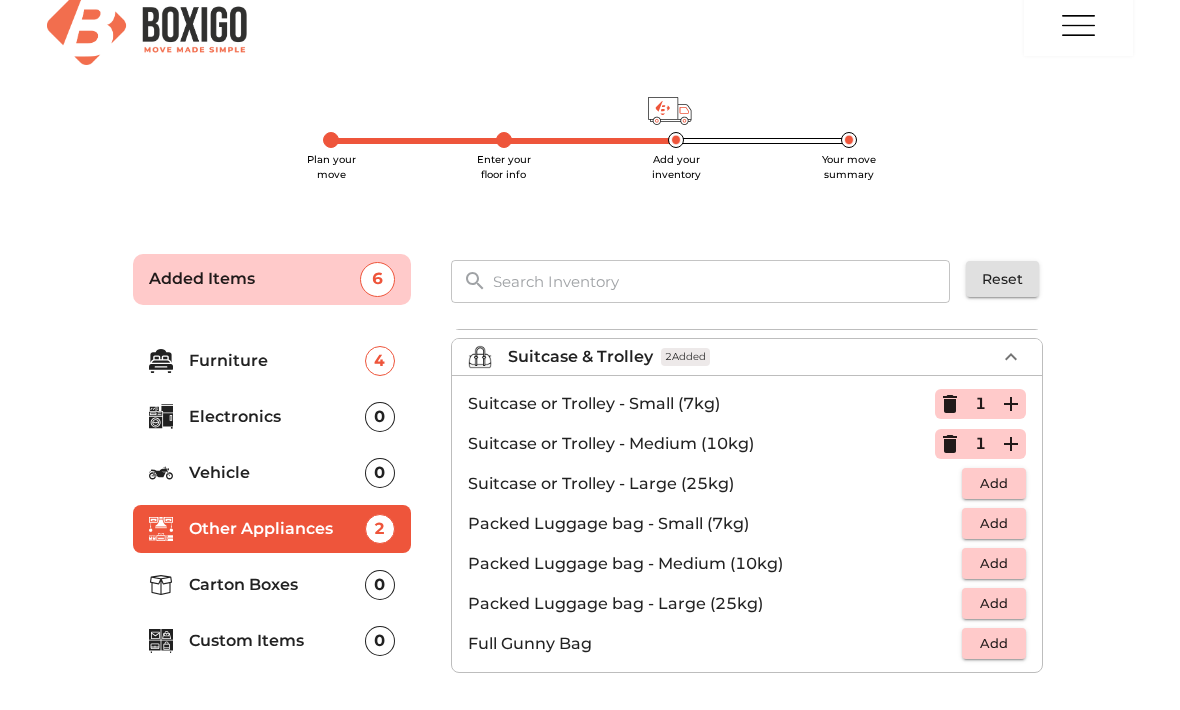 scroll, scrollTop: 229, scrollLeft: 0, axis: vertical 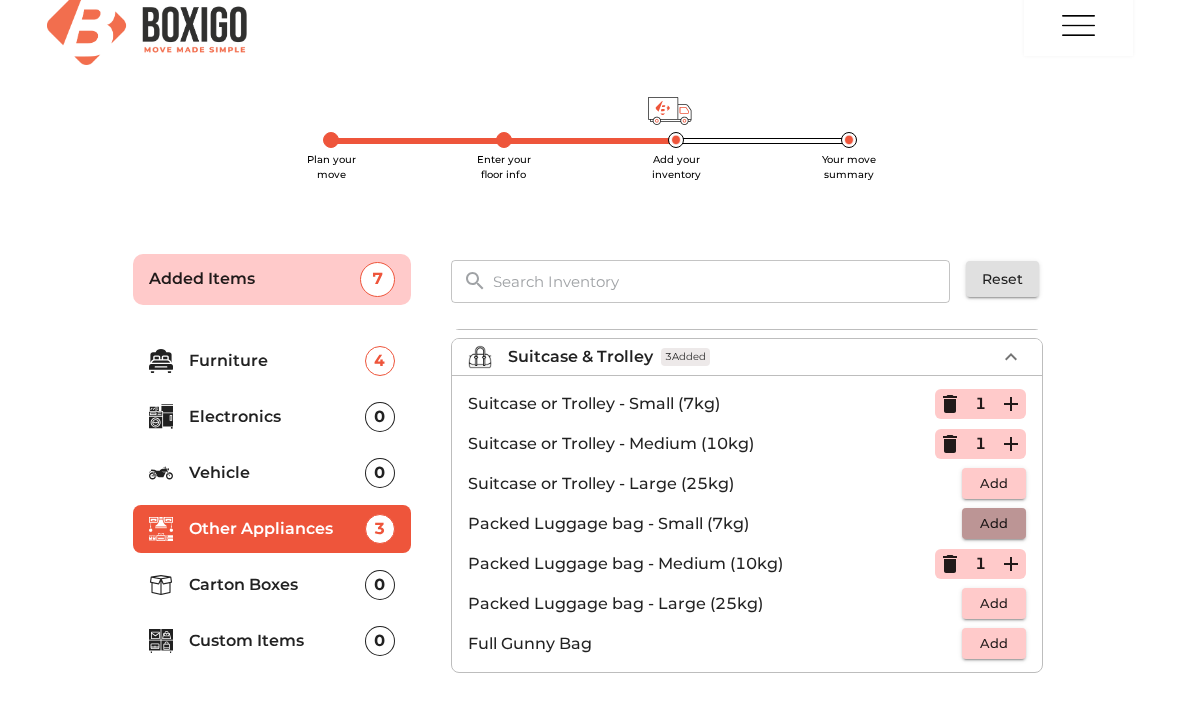 click 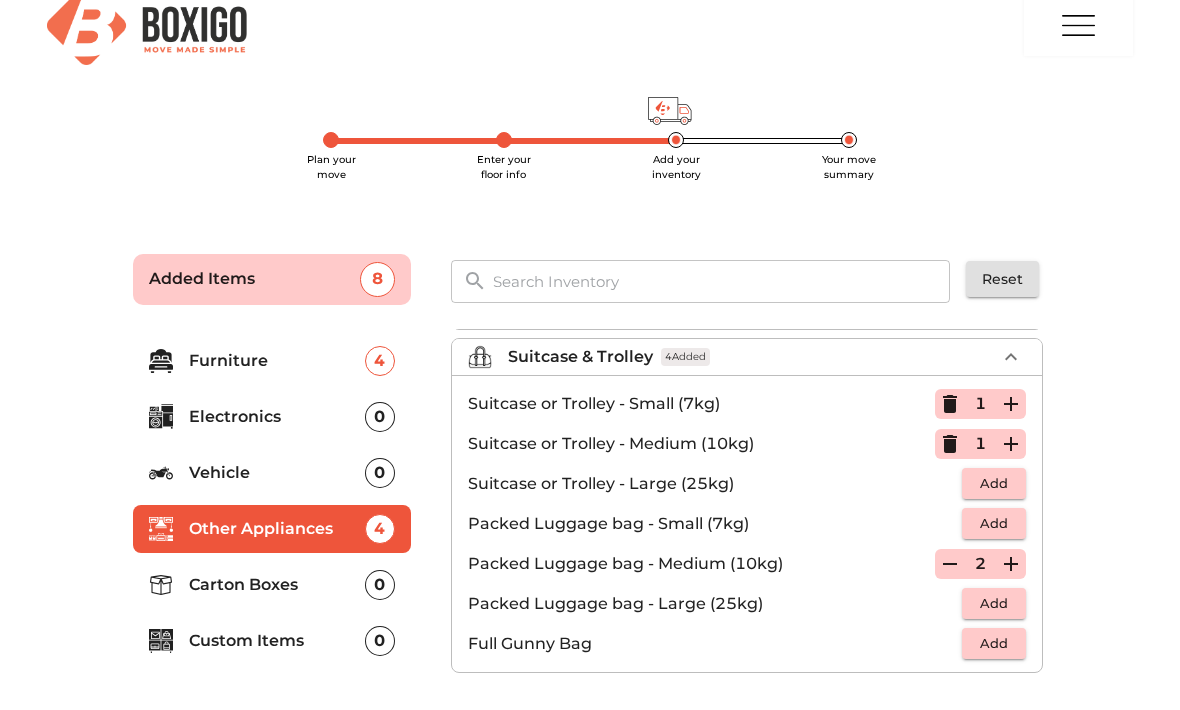 click on "Custom Items" at bounding box center [277, 642] 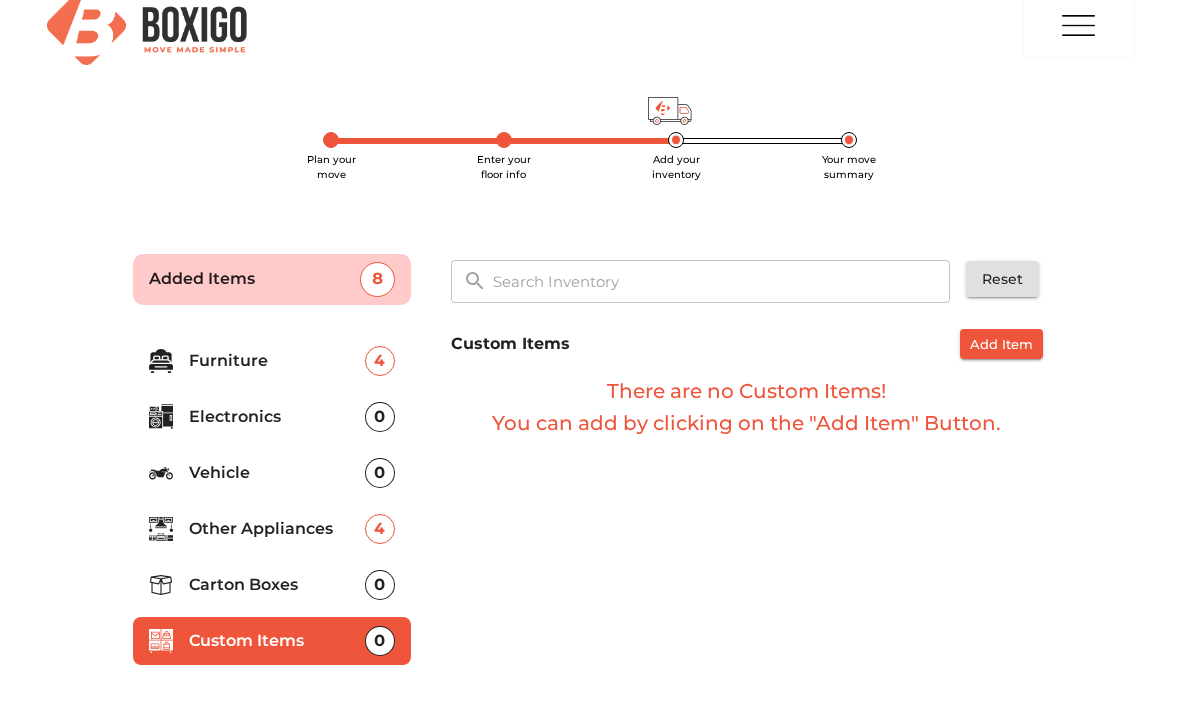 scroll, scrollTop: 0, scrollLeft: 0, axis: both 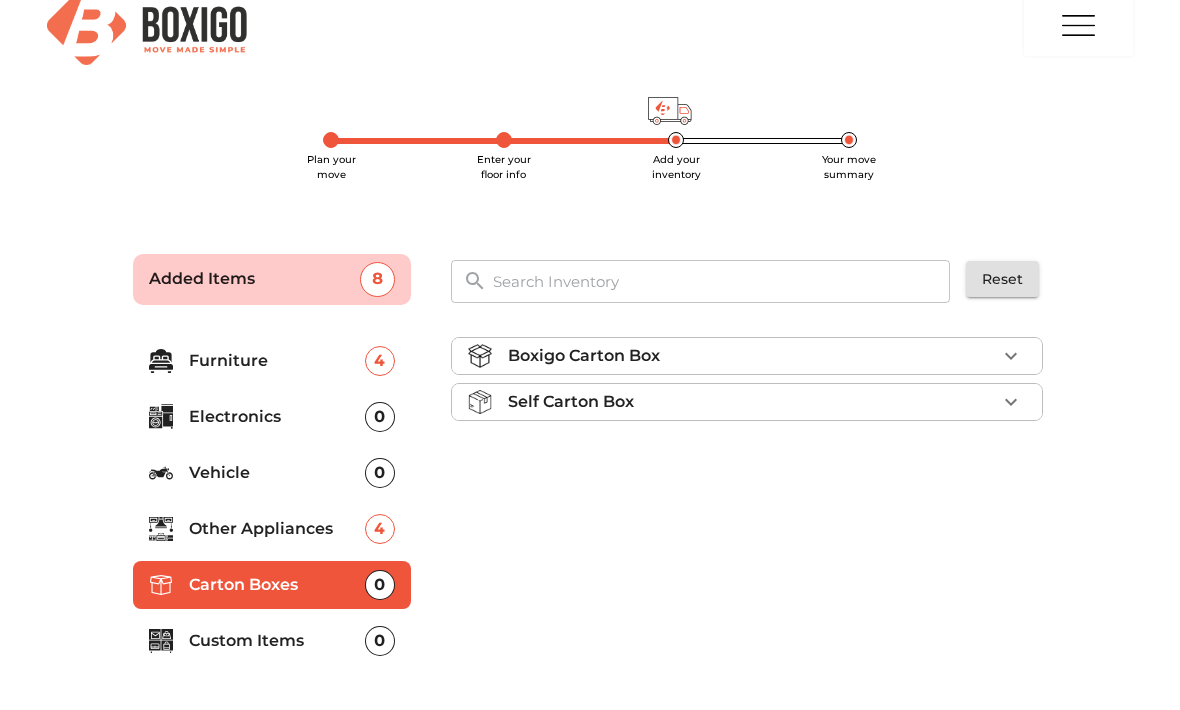 click on "Other Appliances" at bounding box center (277, 530) 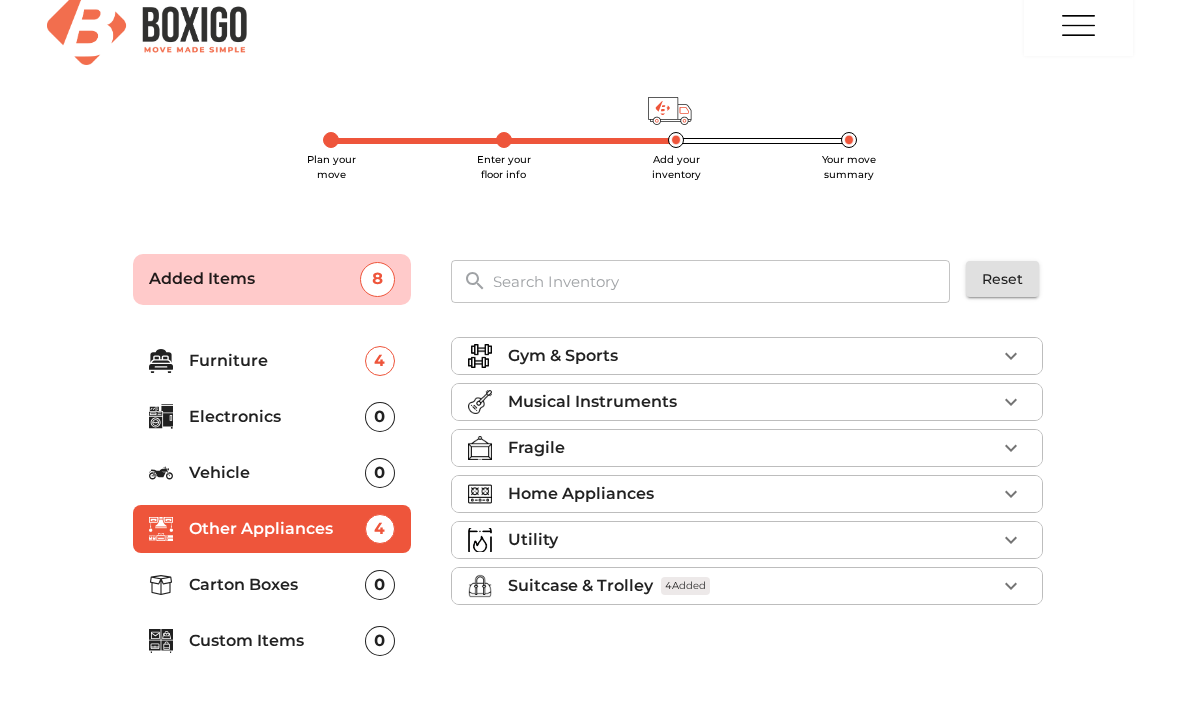 click on "Vehicle" at bounding box center [277, 474] 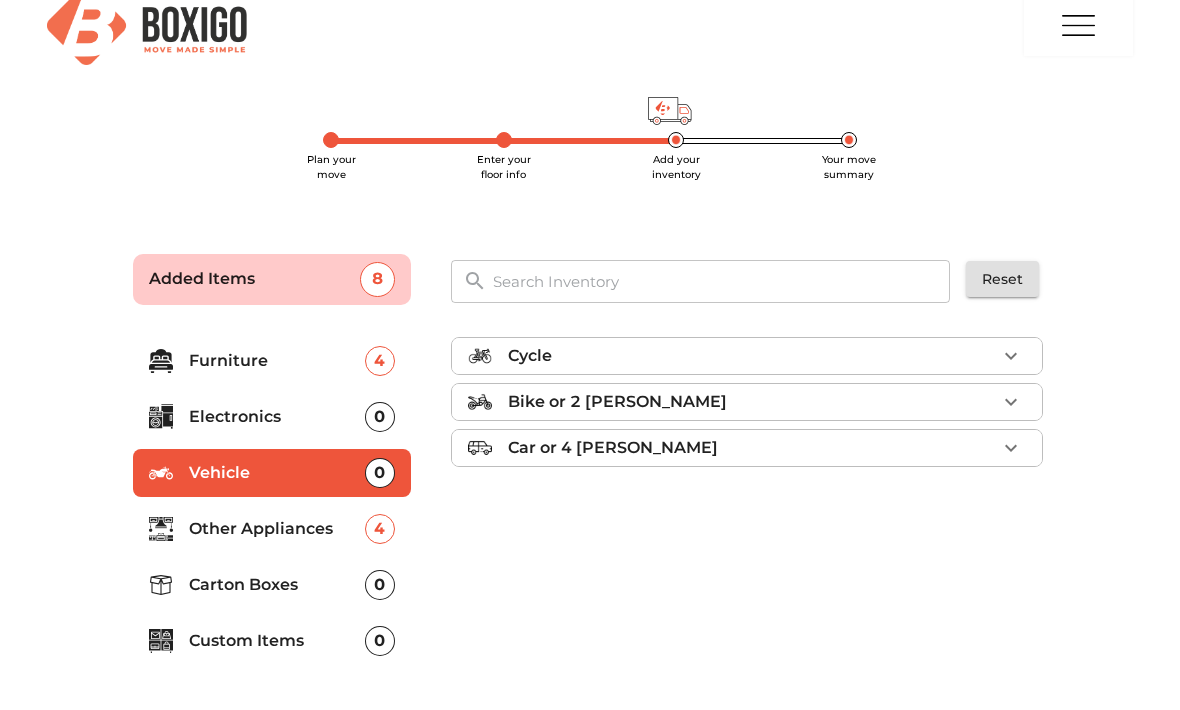click on "Other Appliances" at bounding box center [277, 530] 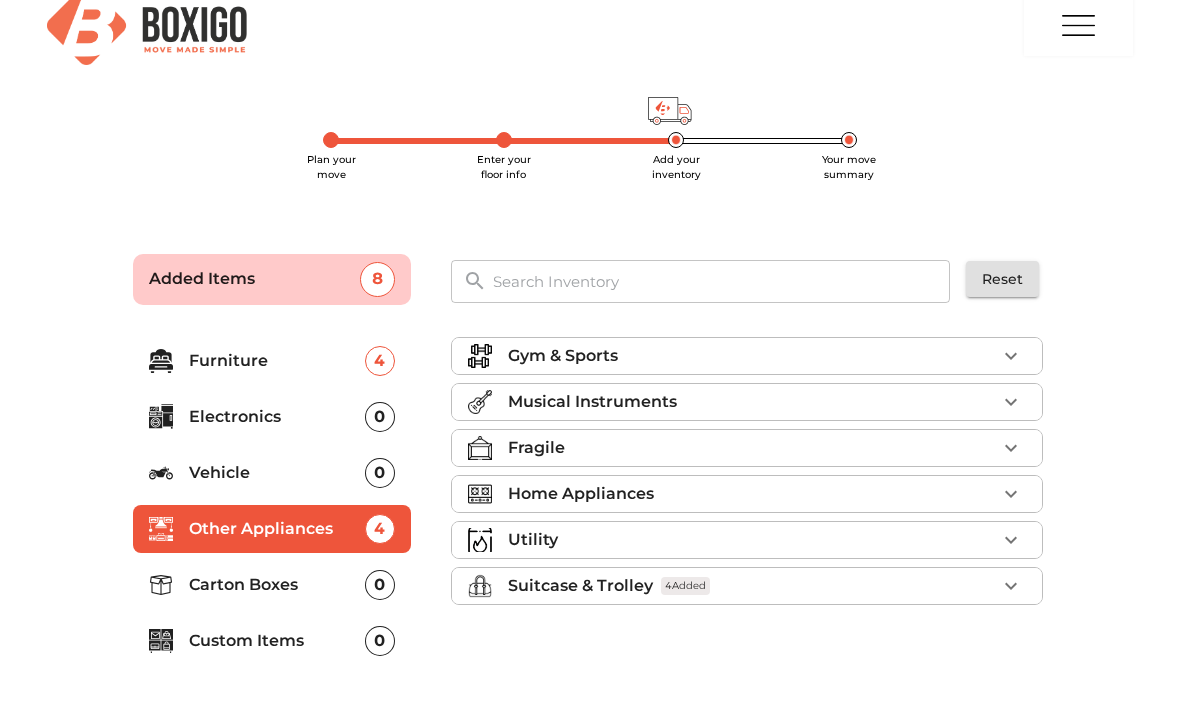 click on "Home Appliances" at bounding box center [581, 495] 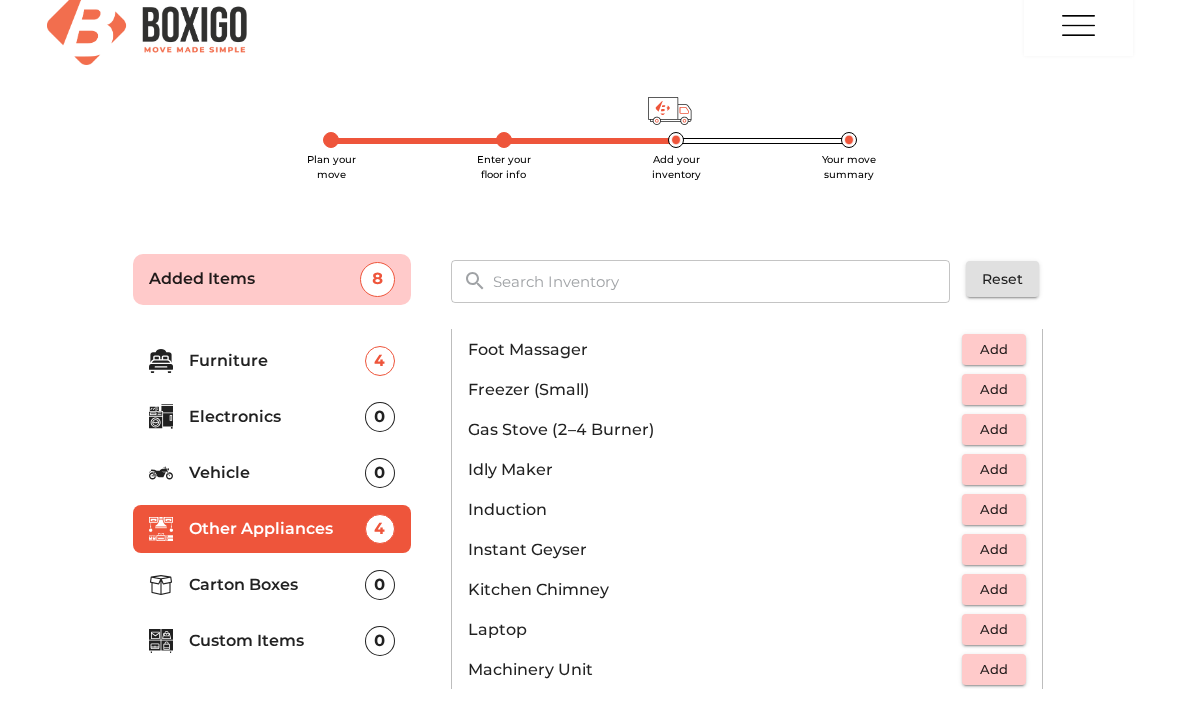 scroll, scrollTop: 792, scrollLeft: 0, axis: vertical 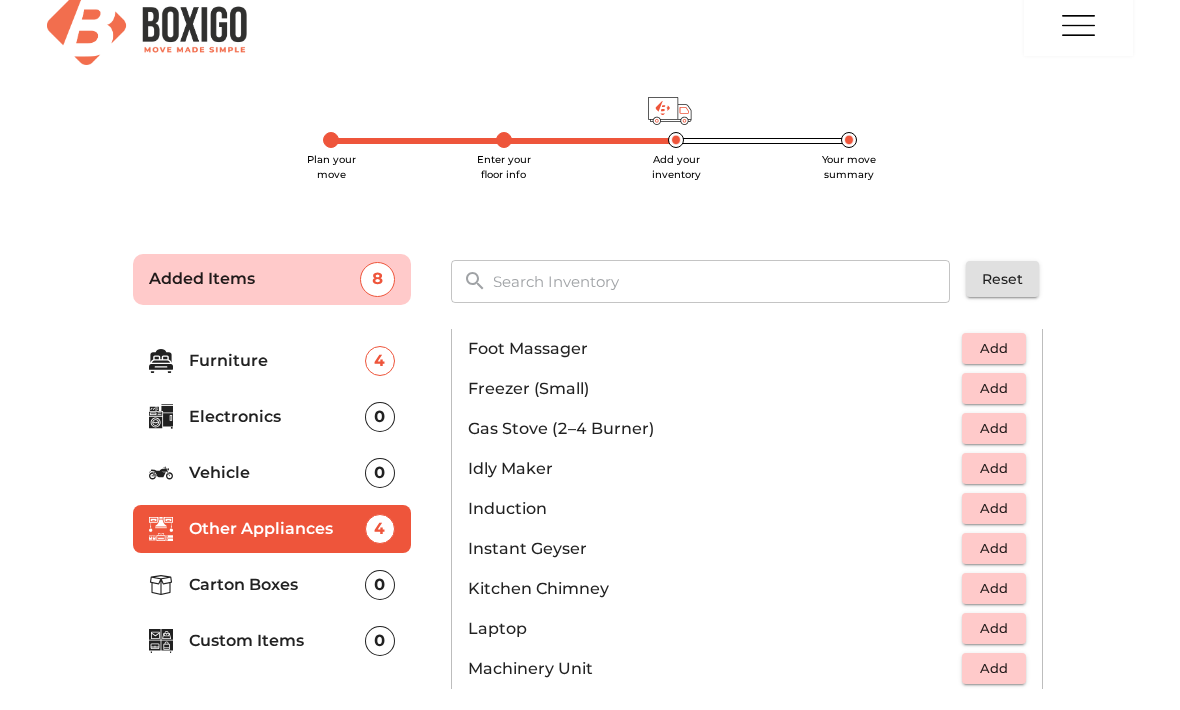click on "Add" at bounding box center (994, 429) 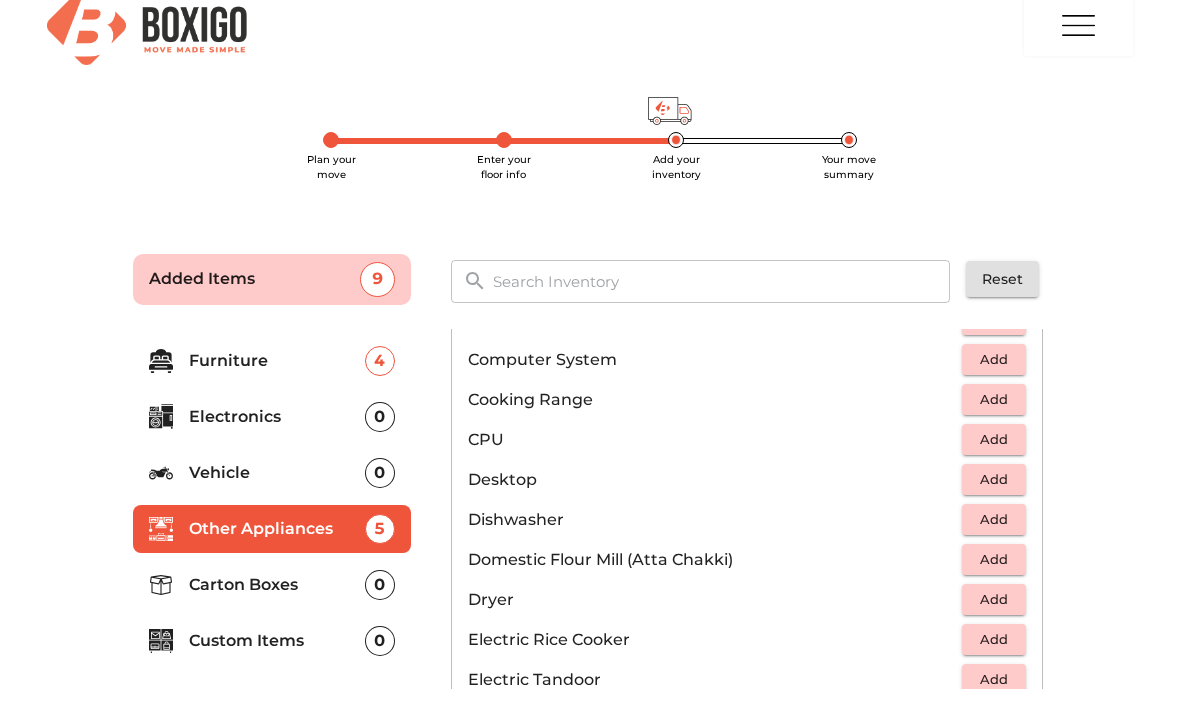 scroll, scrollTop: 382, scrollLeft: 0, axis: vertical 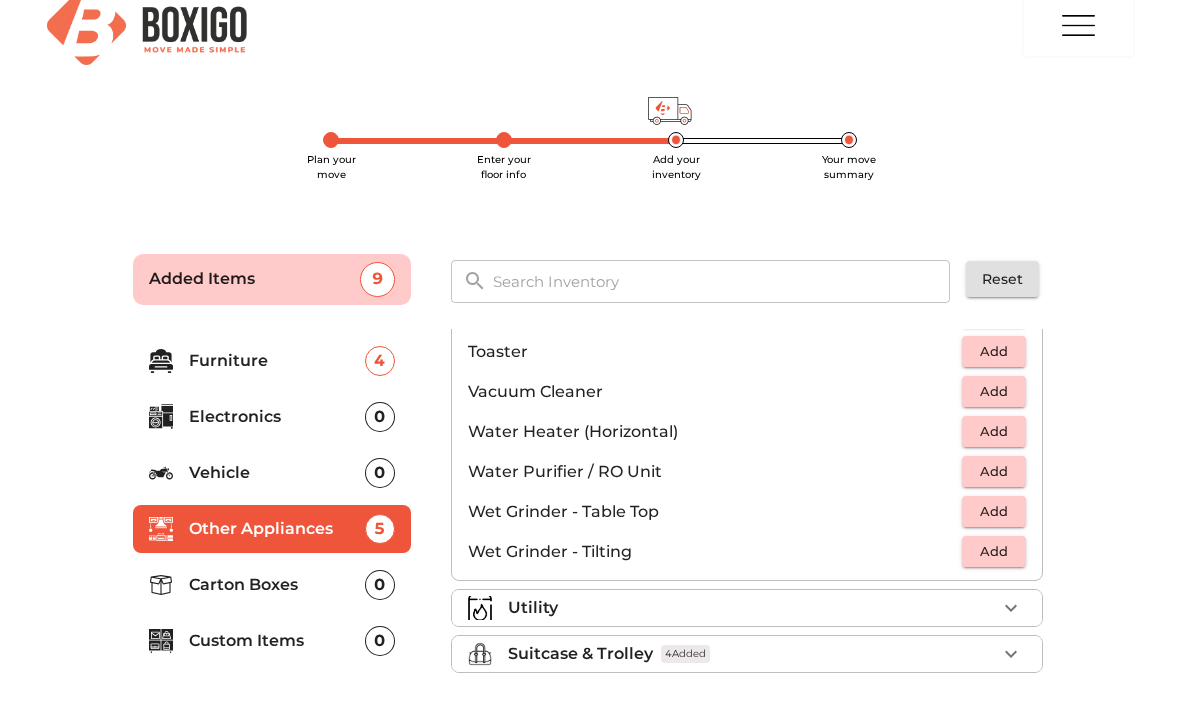 click on "Utility" at bounding box center (752, 609) 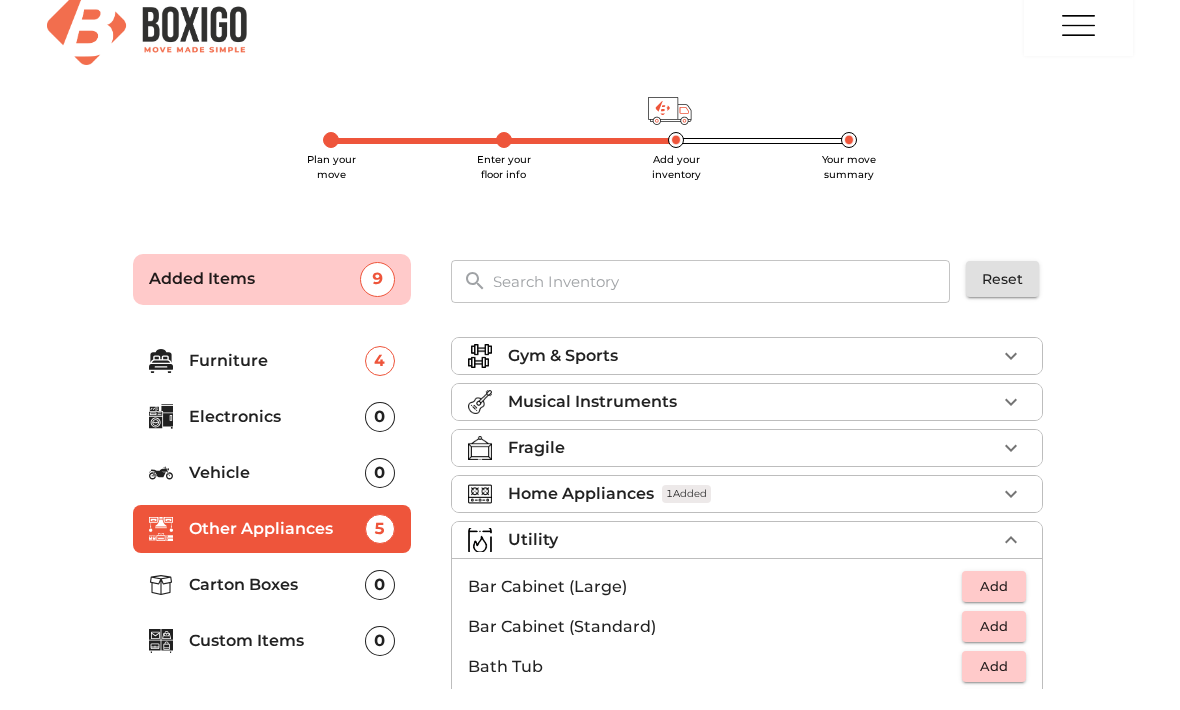 scroll, scrollTop: 0, scrollLeft: 0, axis: both 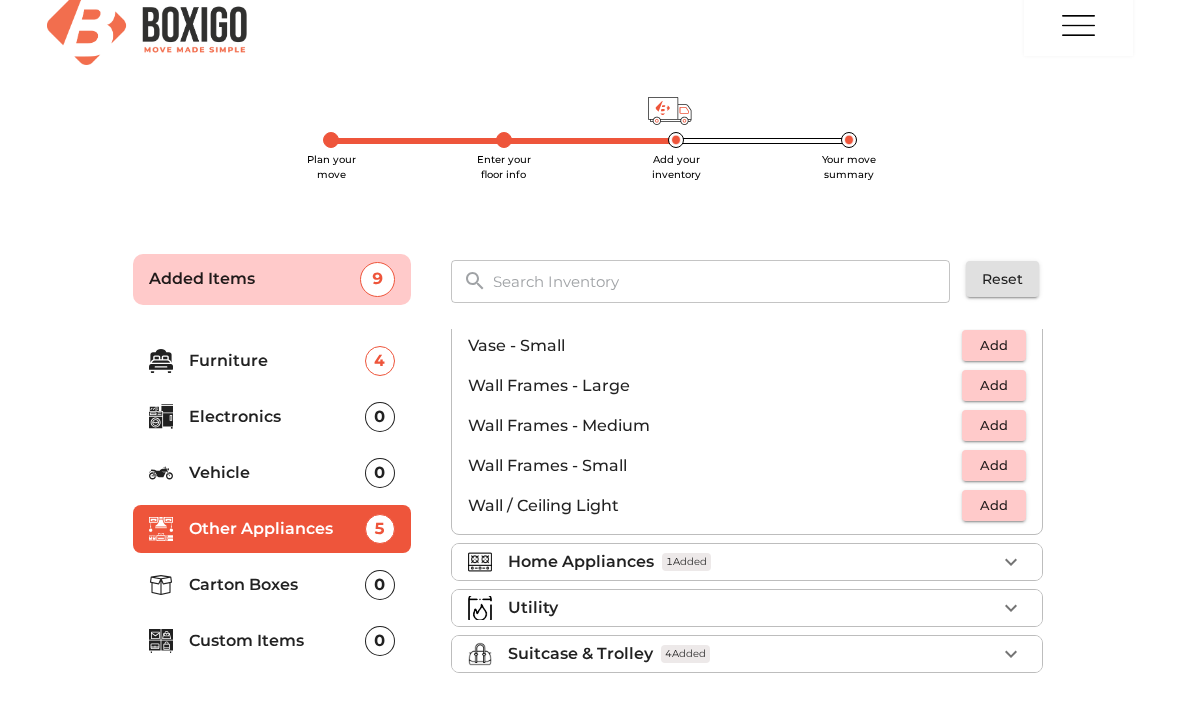 click on "Home Appliances 1  Added" at bounding box center [752, 563] 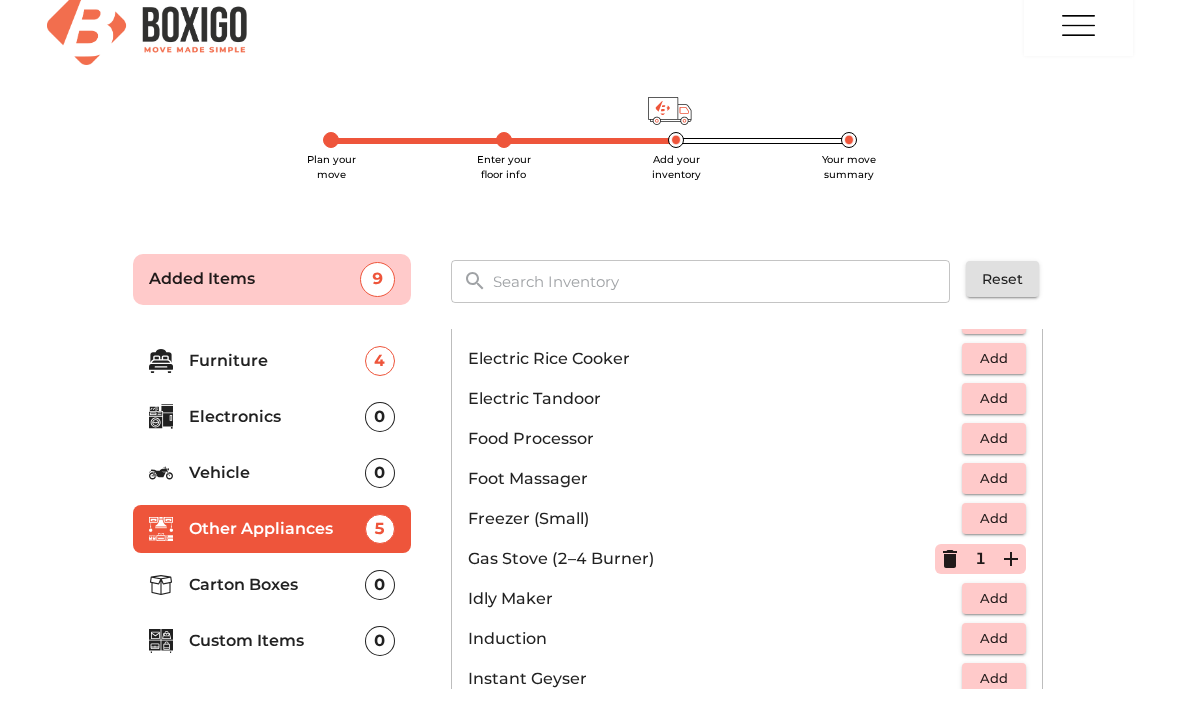 scroll, scrollTop: 638, scrollLeft: 0, axis: vertical 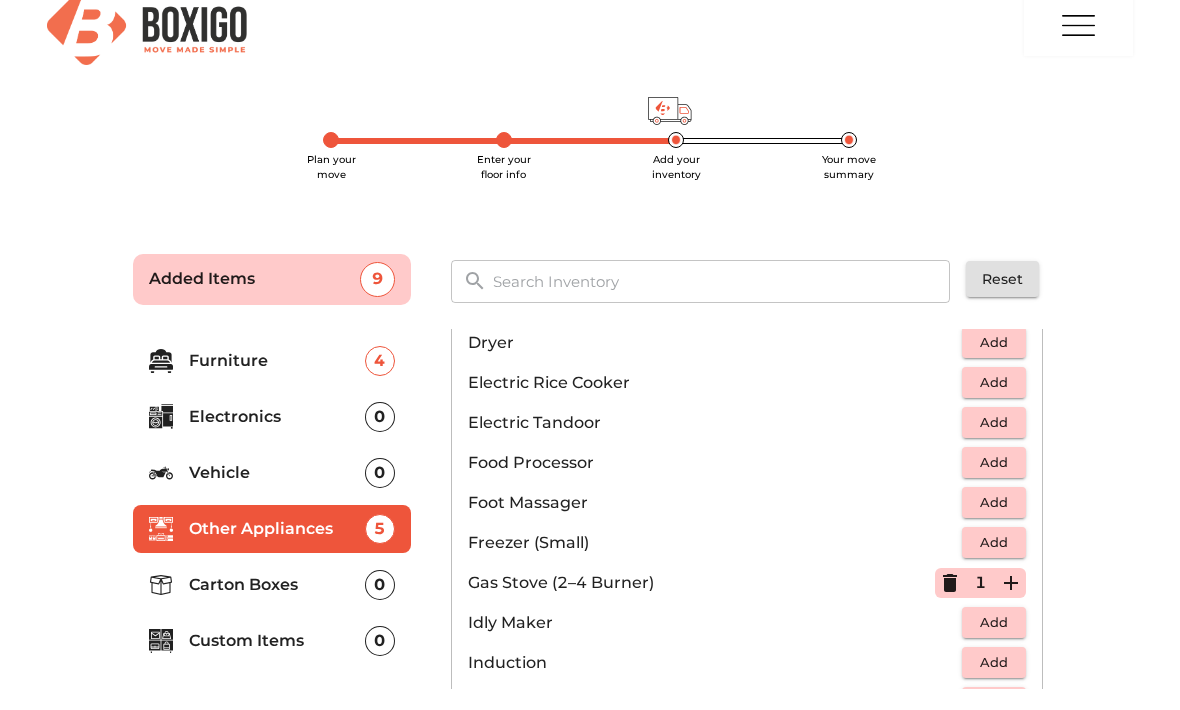 click on "Add" at bounding box center [994, 543] 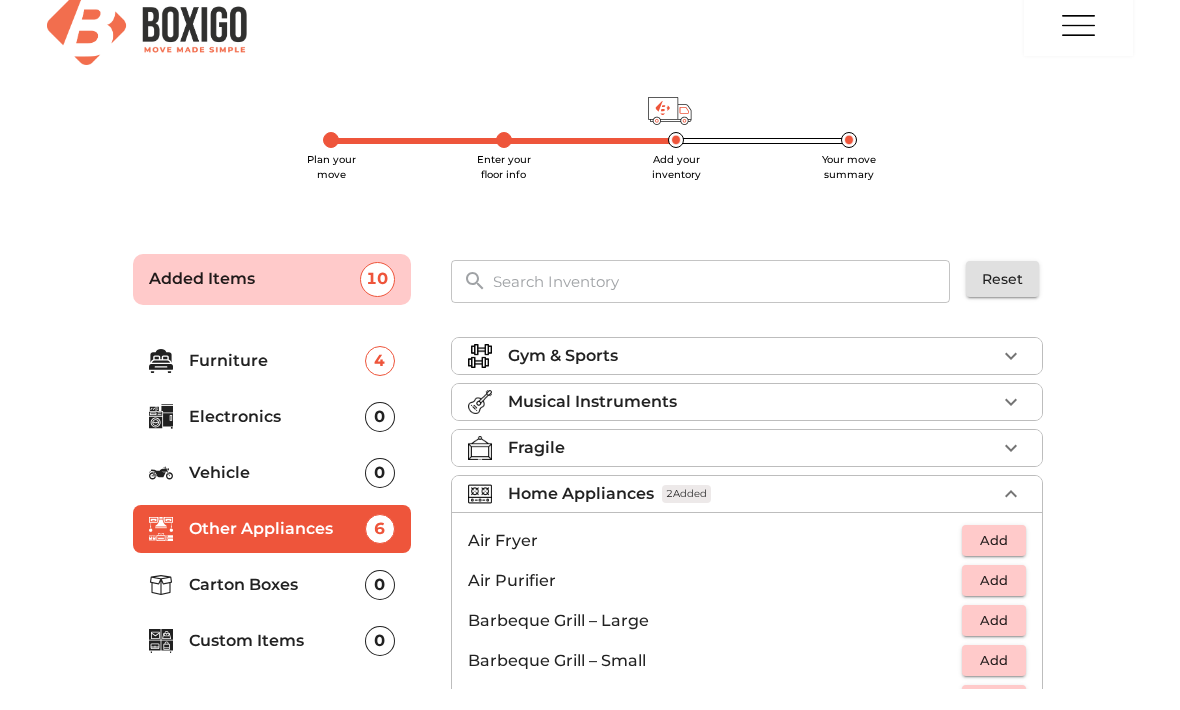 scroll, scrollTop: 0, scrollLeft: 0, axis: both 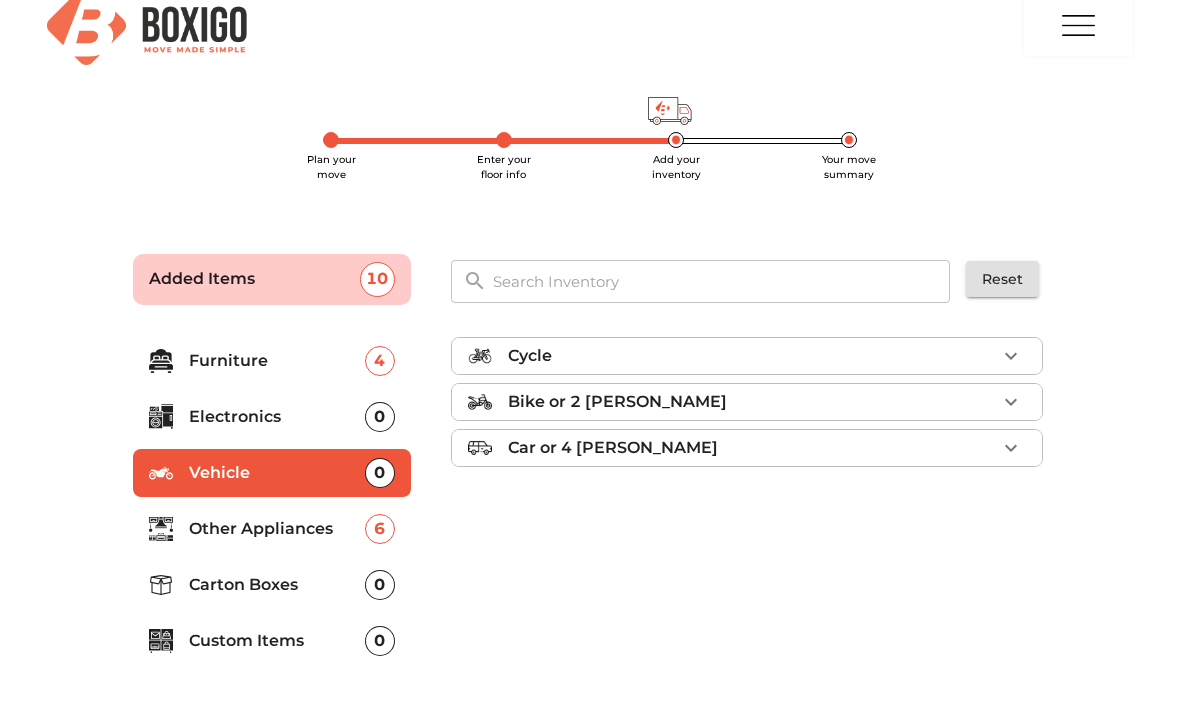 click on "Electronics" at bounding box center [277, 418] 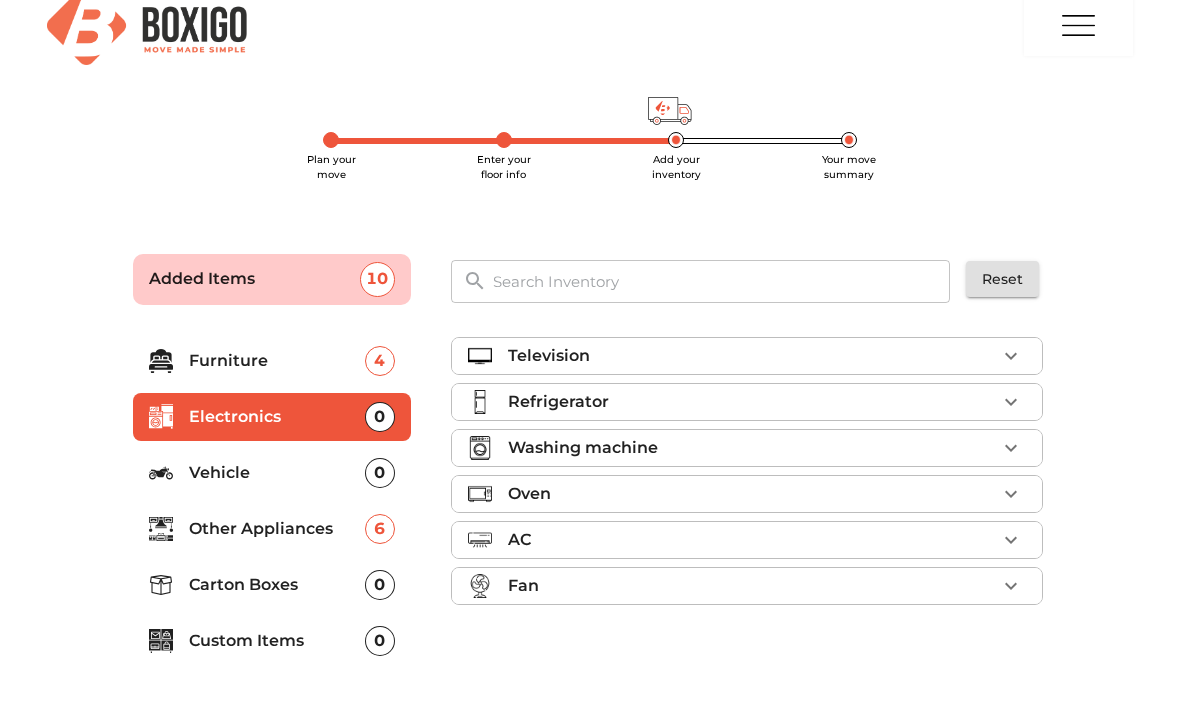 click 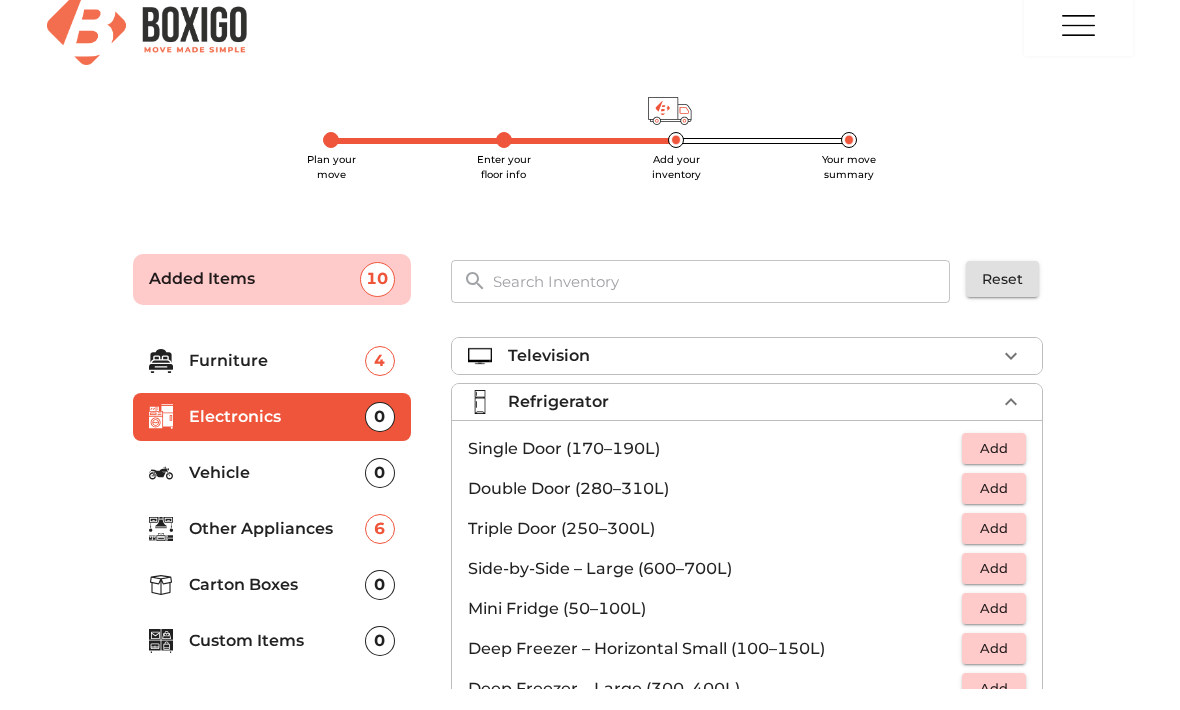 click on "Add" at bounding box center [994, 449] 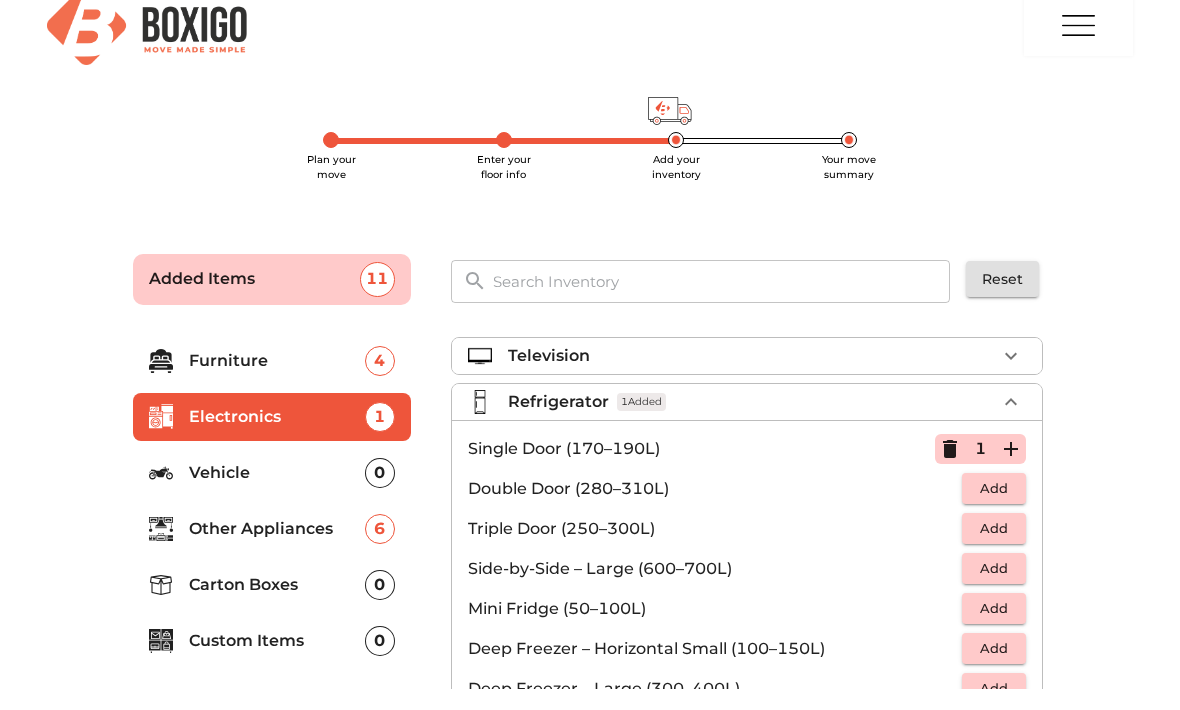 click on "Other Appliances" at bounding box center (277, 530) 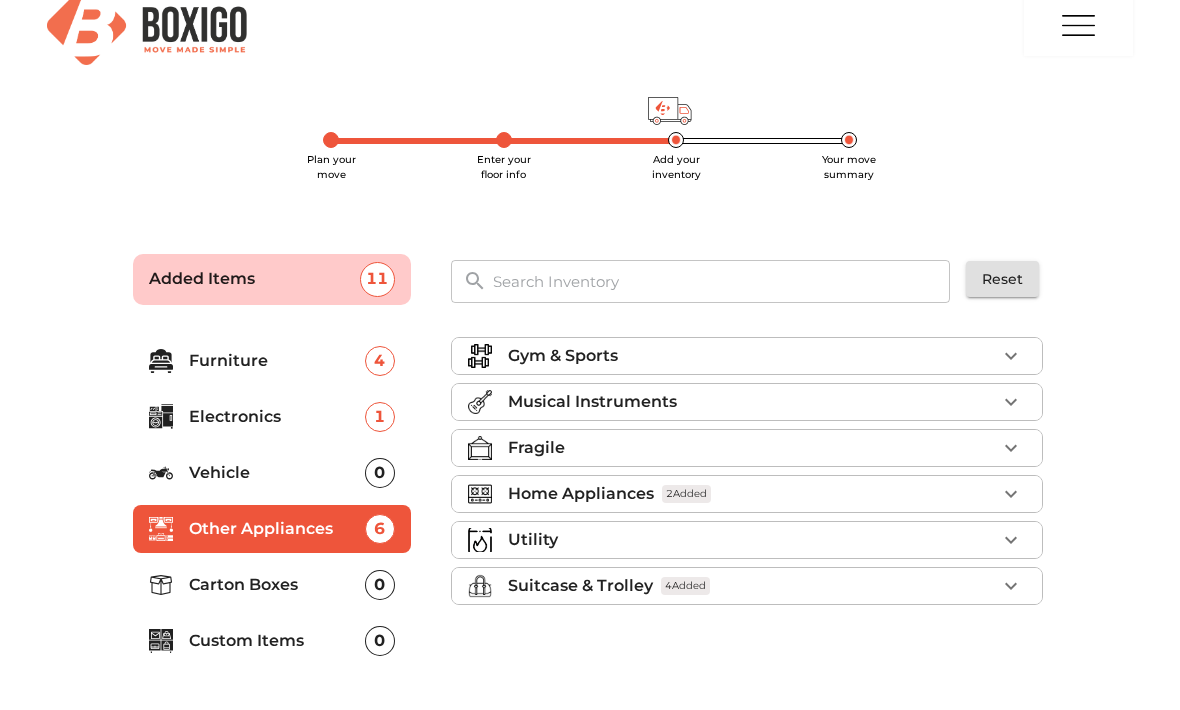 click on "Home Appliances 2  Added" at bounding box center [752, 495] 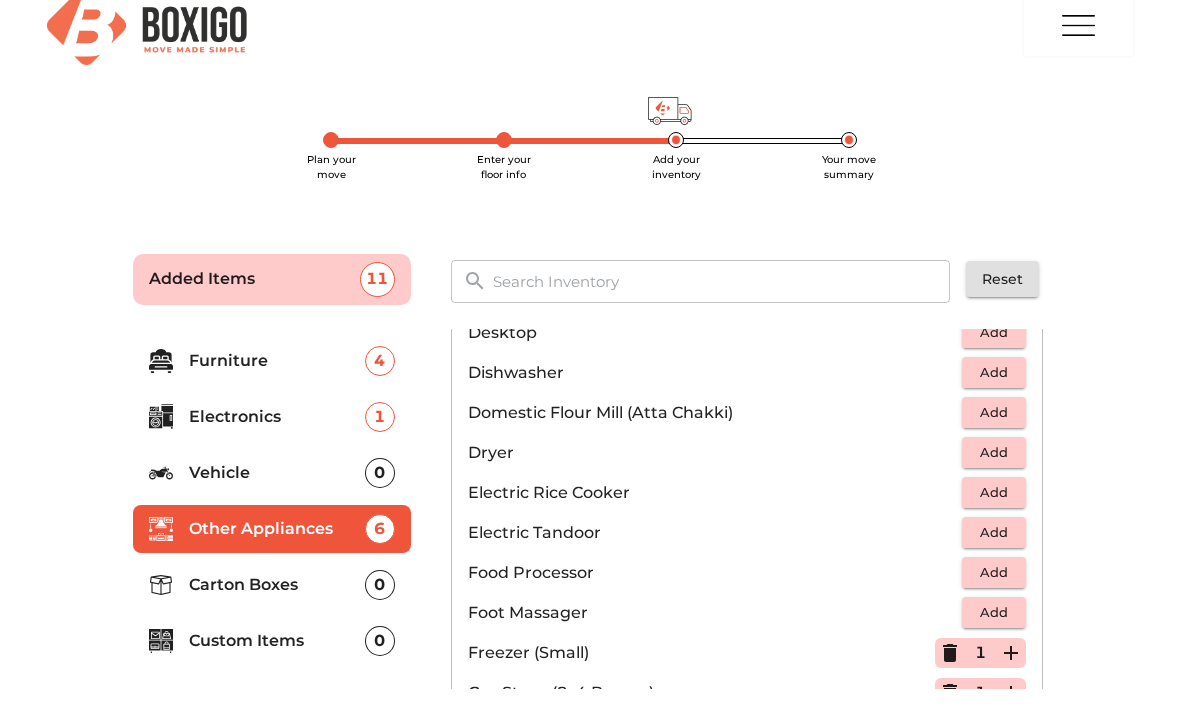 scroll, scrollTop: 616, scrollLeft: 0, axis: vertical 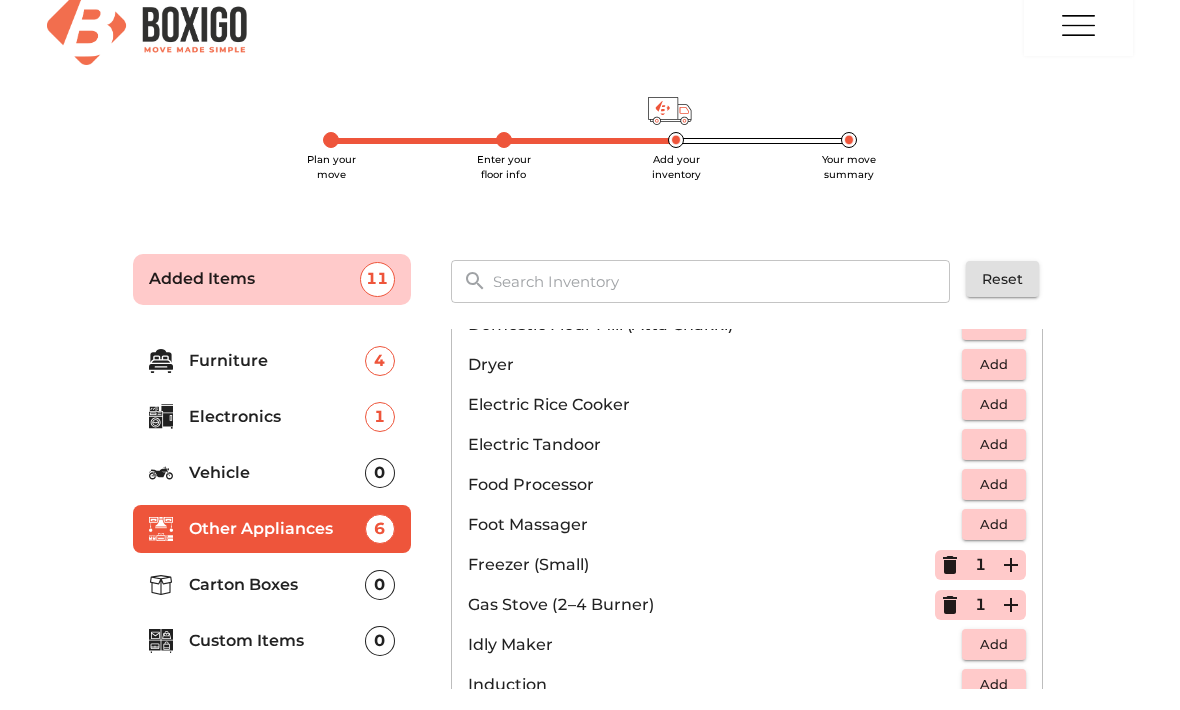 click 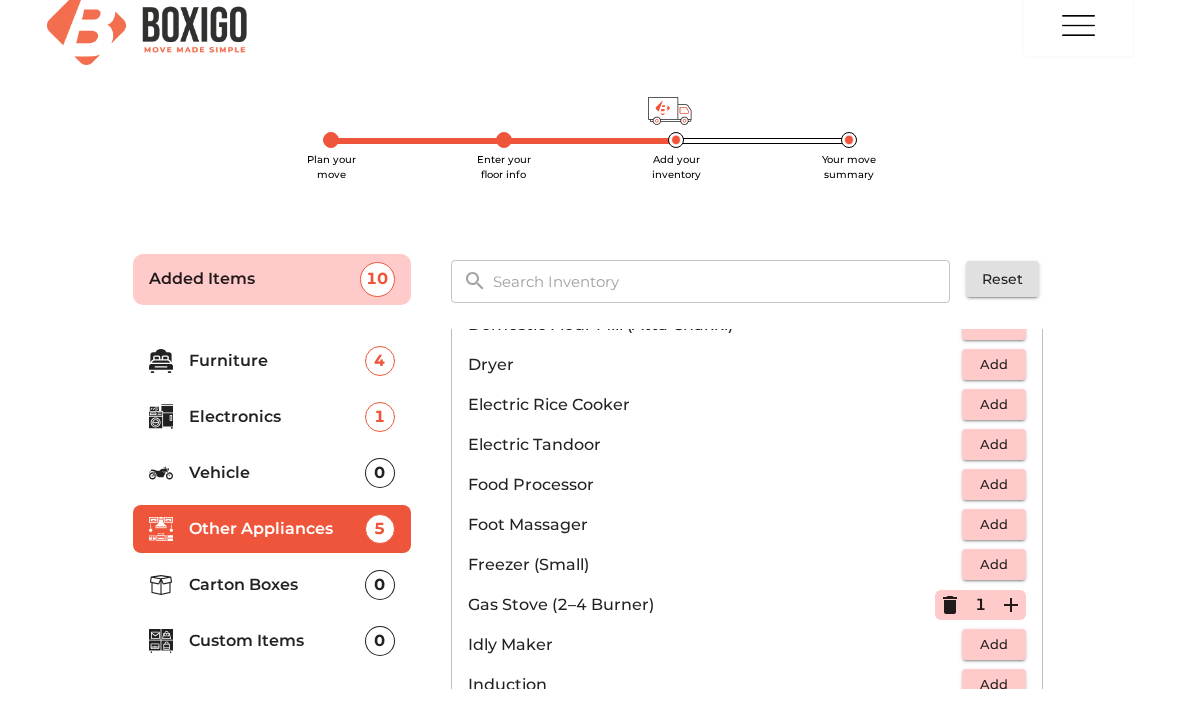 click on "Electronics" at bounding box center [277, 418] 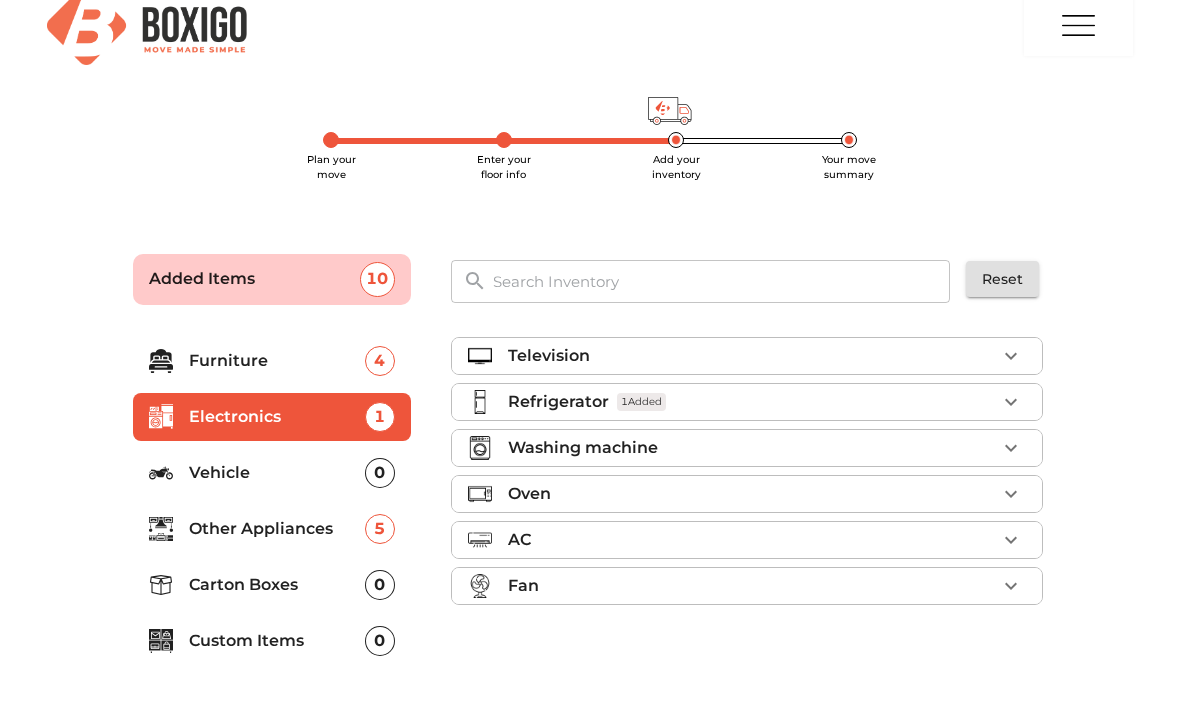 click on "Summary" at bounding box center [984, 738] 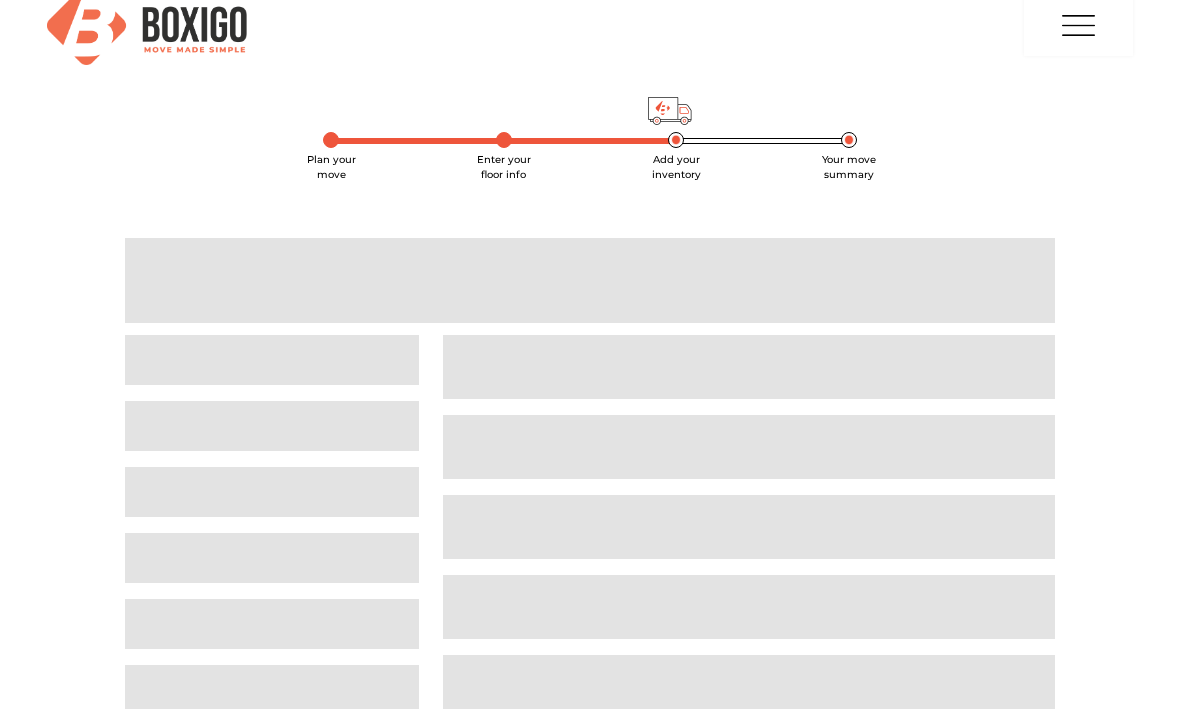 scroll, scrollTop: 26, scrollLeft: 0, axis: vertical 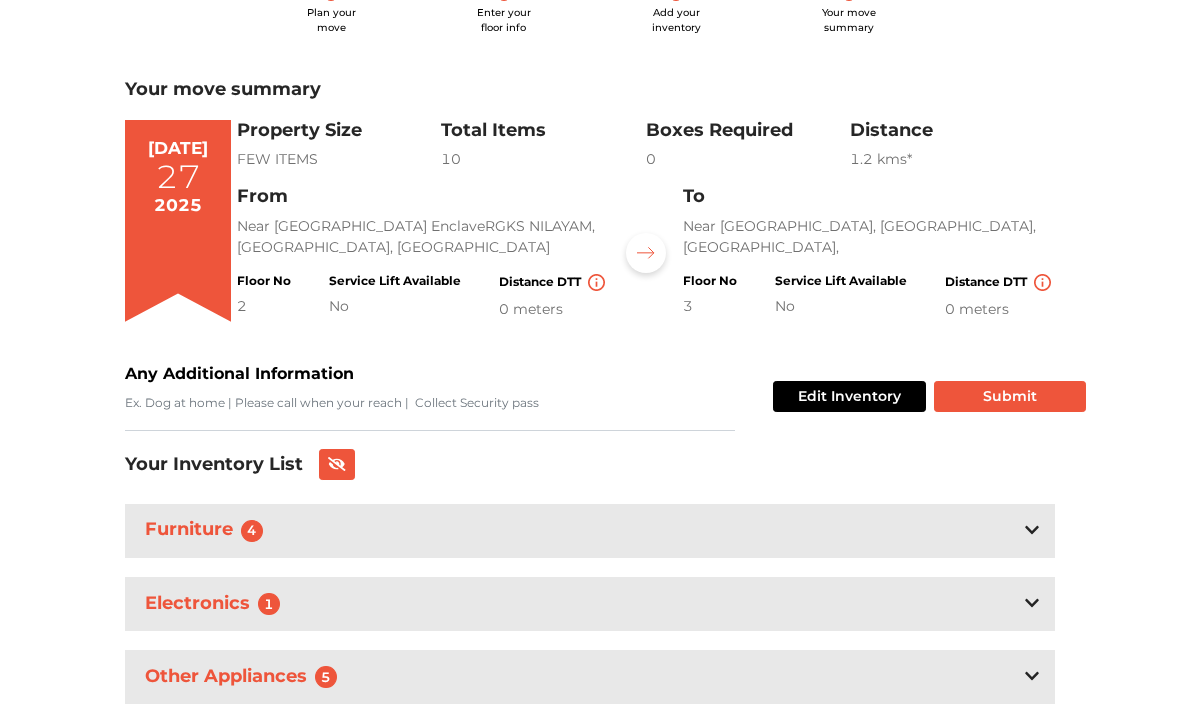 click on "Submit" at bounding box center [1010, 397] 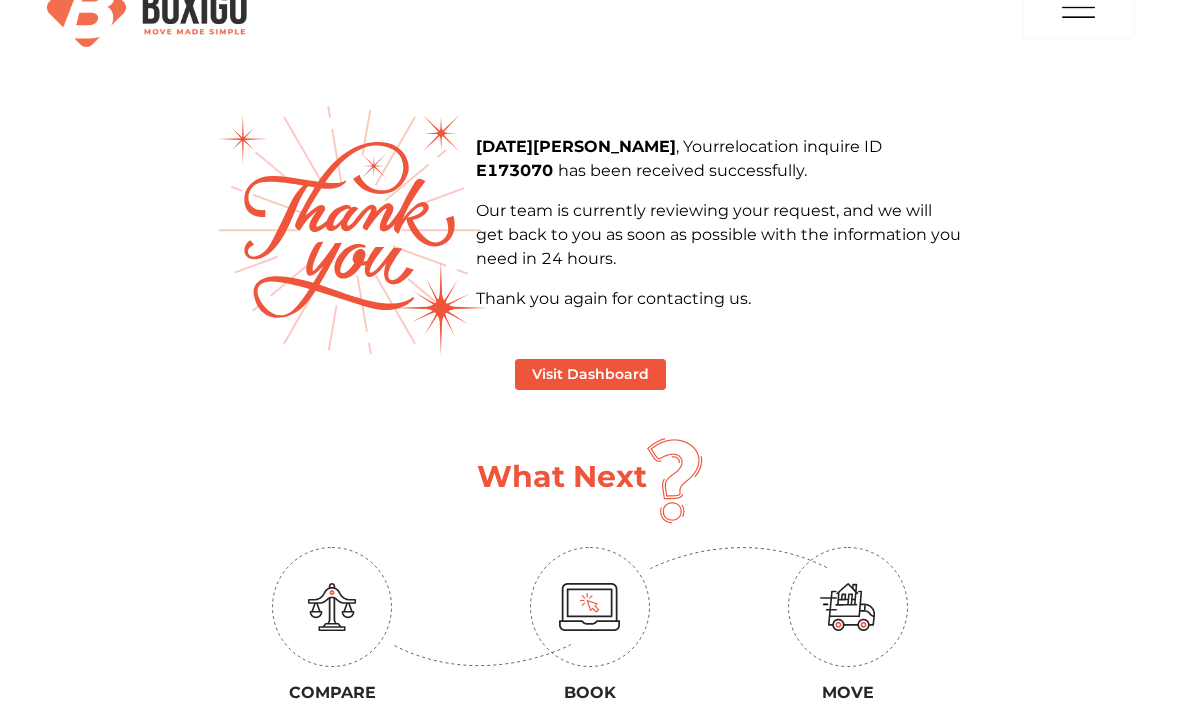scroll, scrollTop: 0, scrollLeft: 0, axis: both 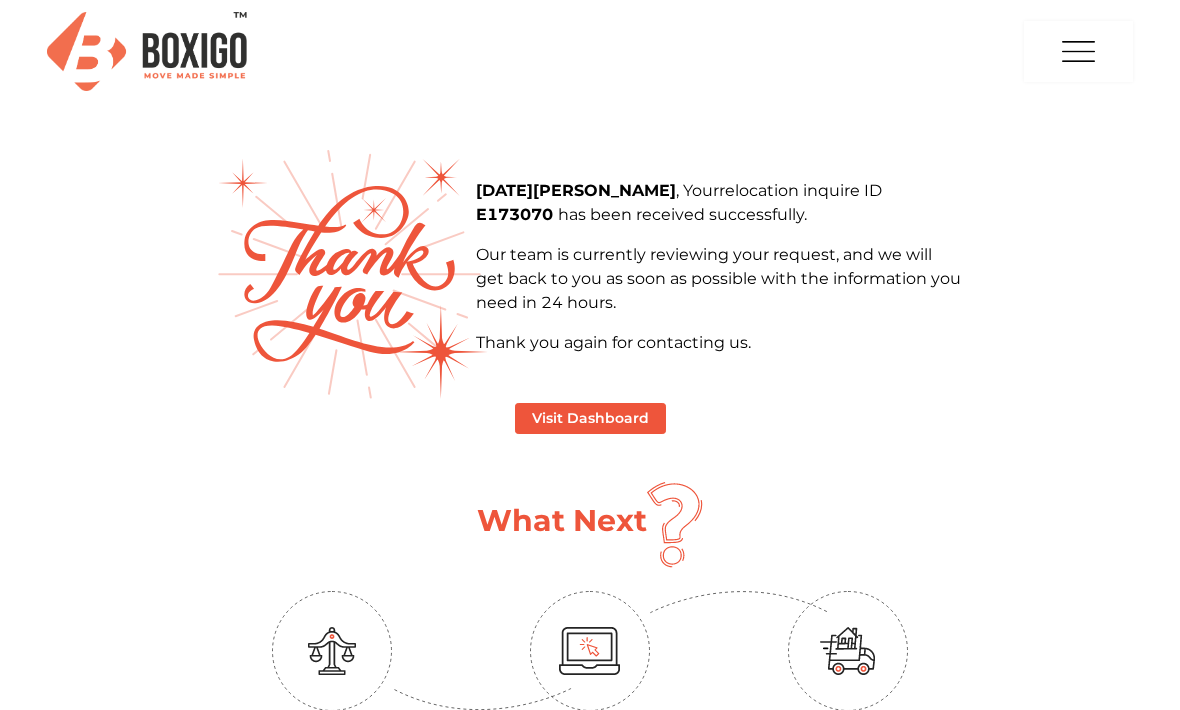 click on "Visit Dashboard" at bounding box center (590, 418) 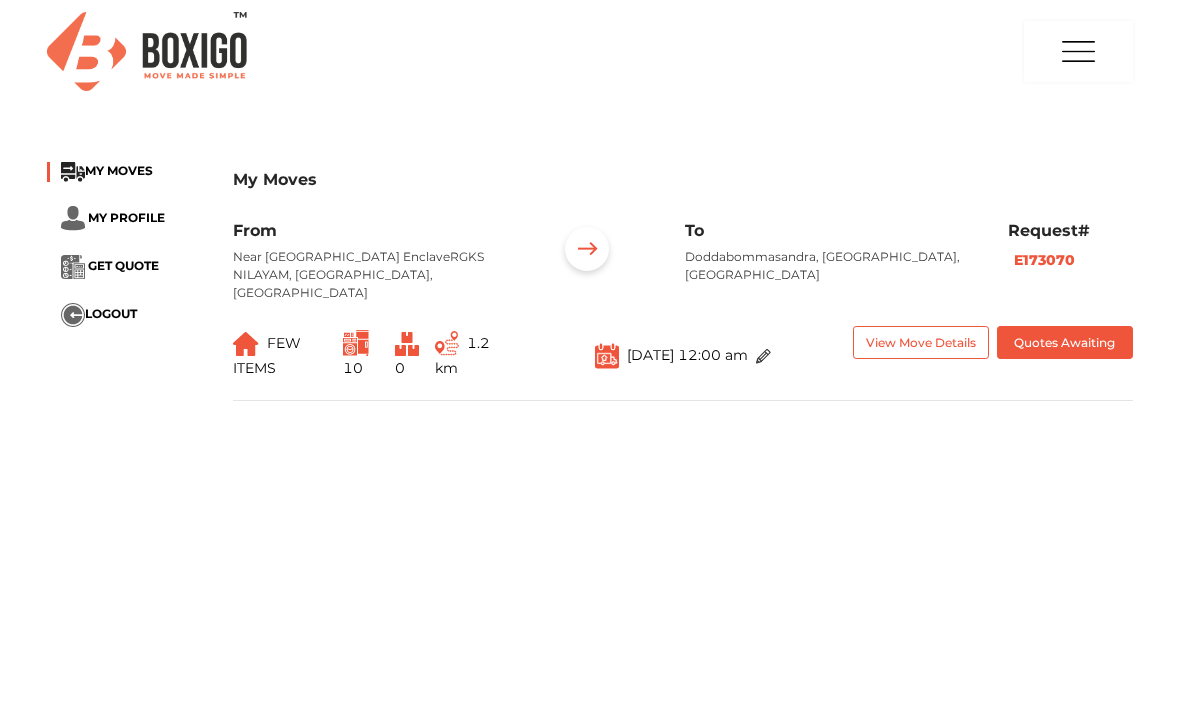 click at bounding box center [763, 356] 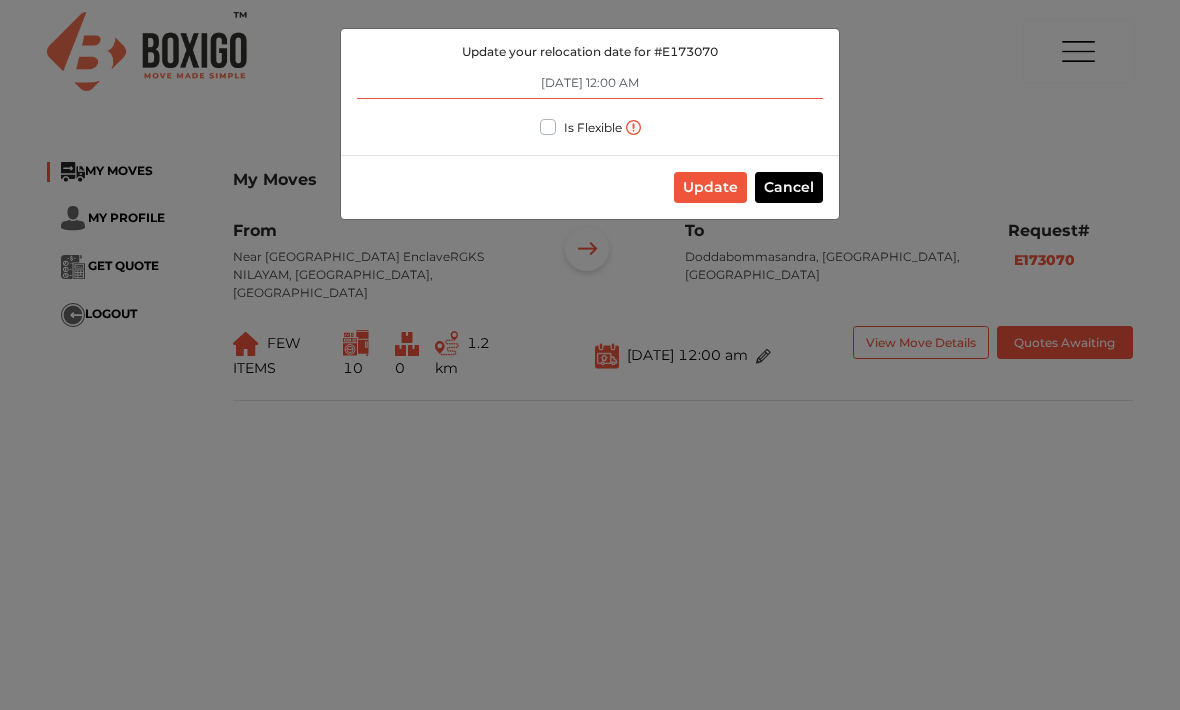 click on "27/07/2025 12:00 AM" at bounding box center (590, 83) 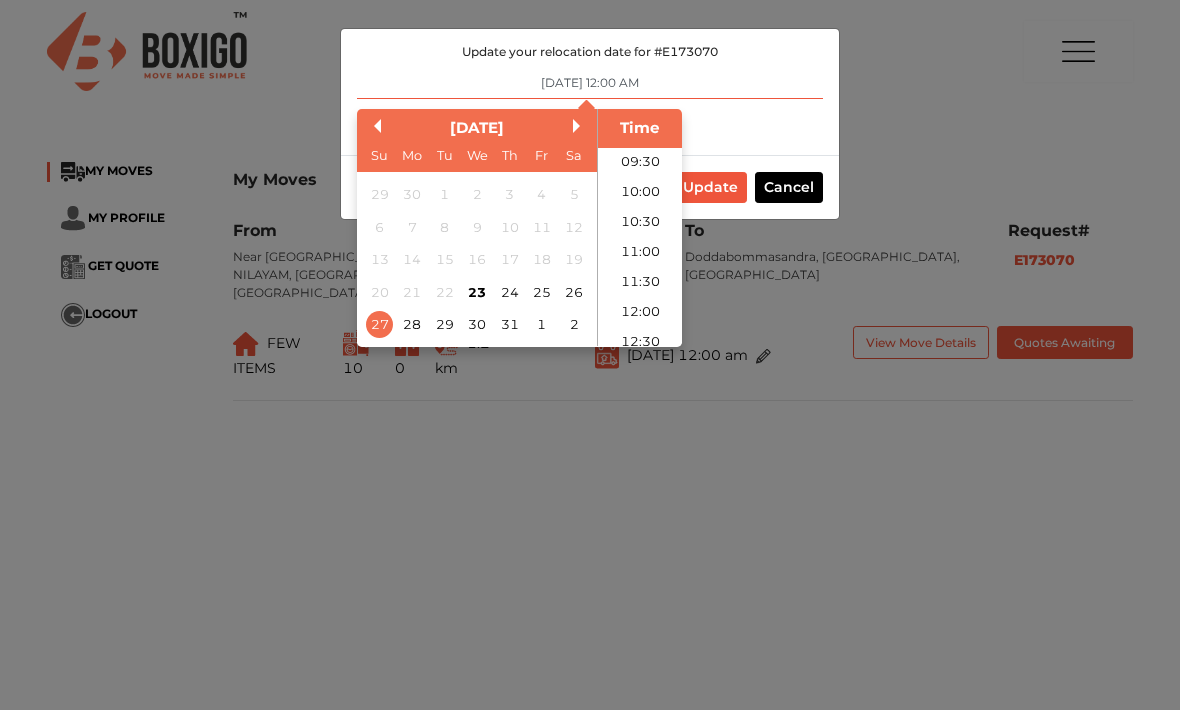 scroll, scrollTop: 572, scrollLeft: 0, axis: vertical 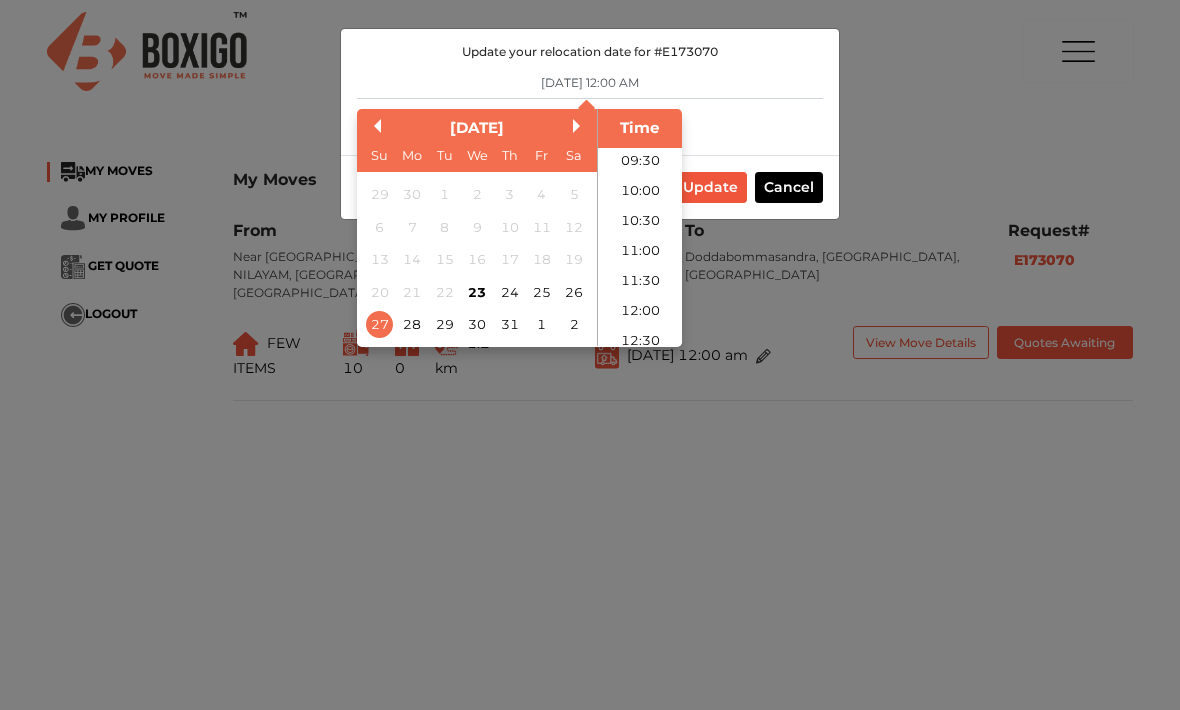 click on "10:00" at bounding box center (640, 191) 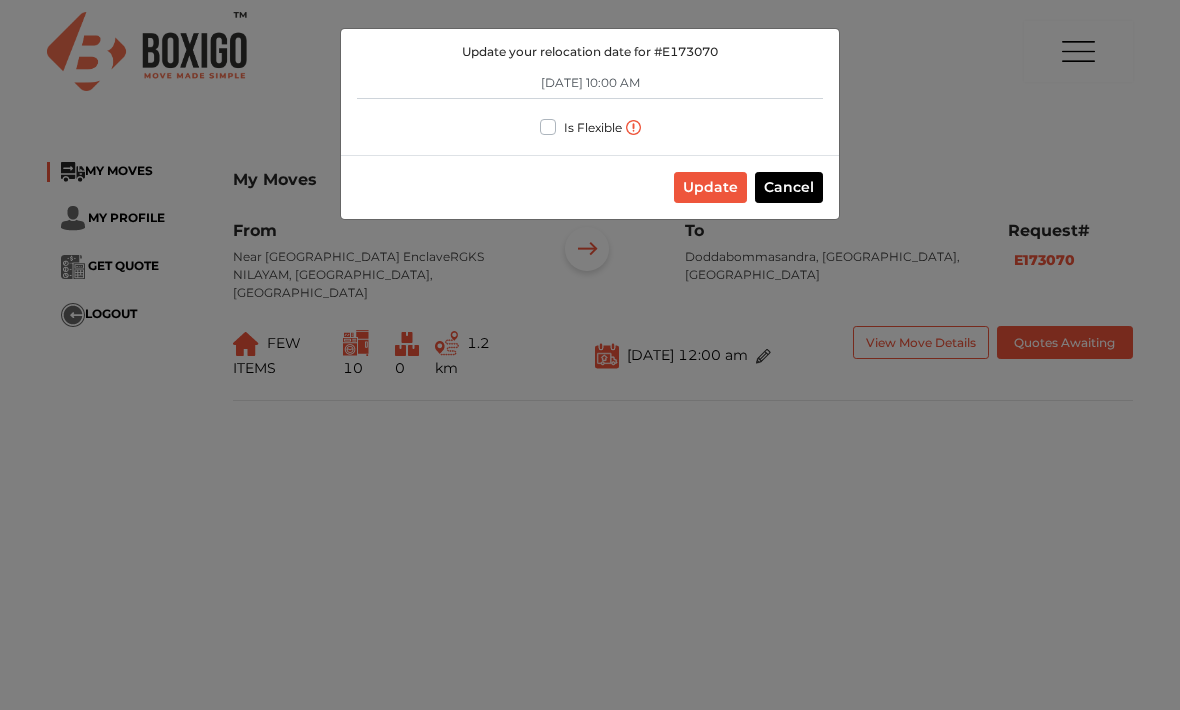 click on "Update" at bounding box center (710, 187) 